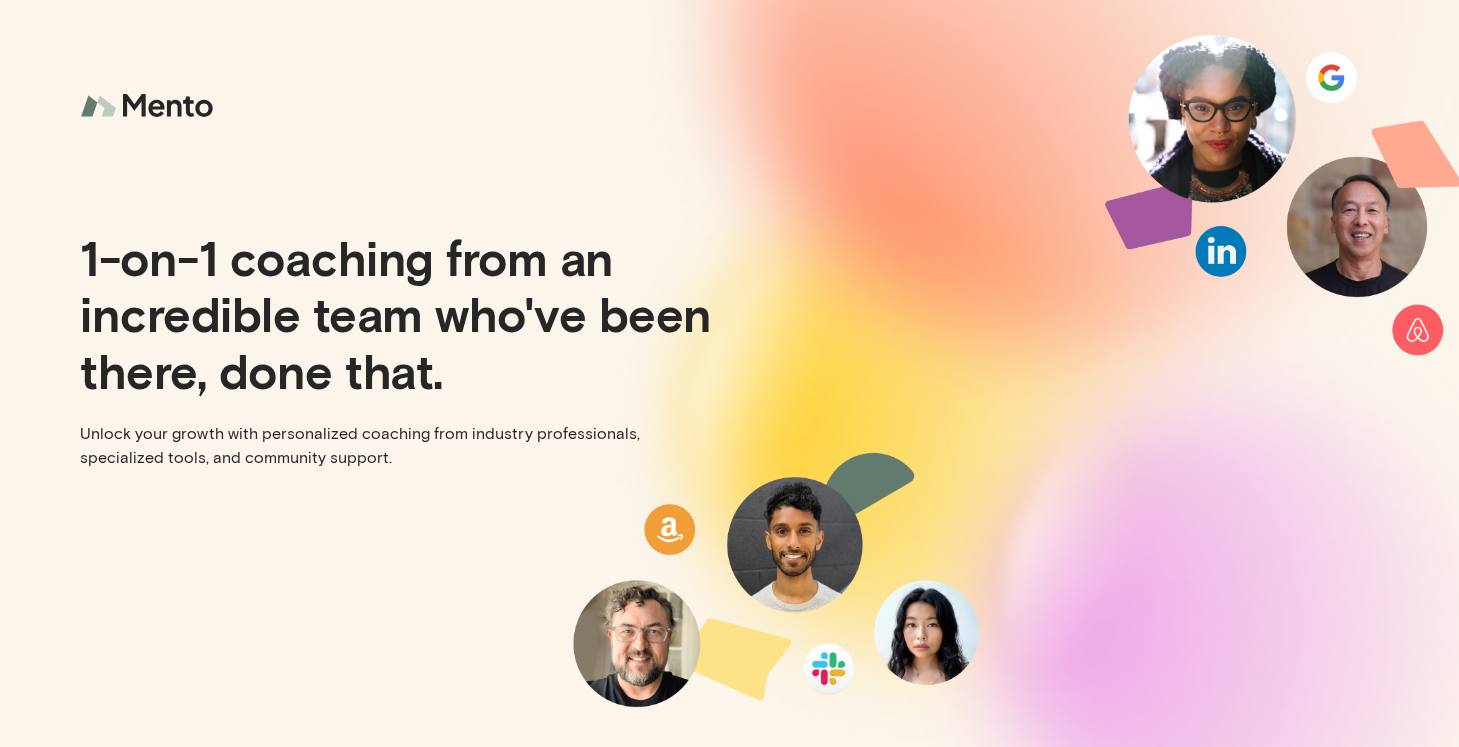 scroll, scrollTop: 0, scrollLeft: 0, axis: both 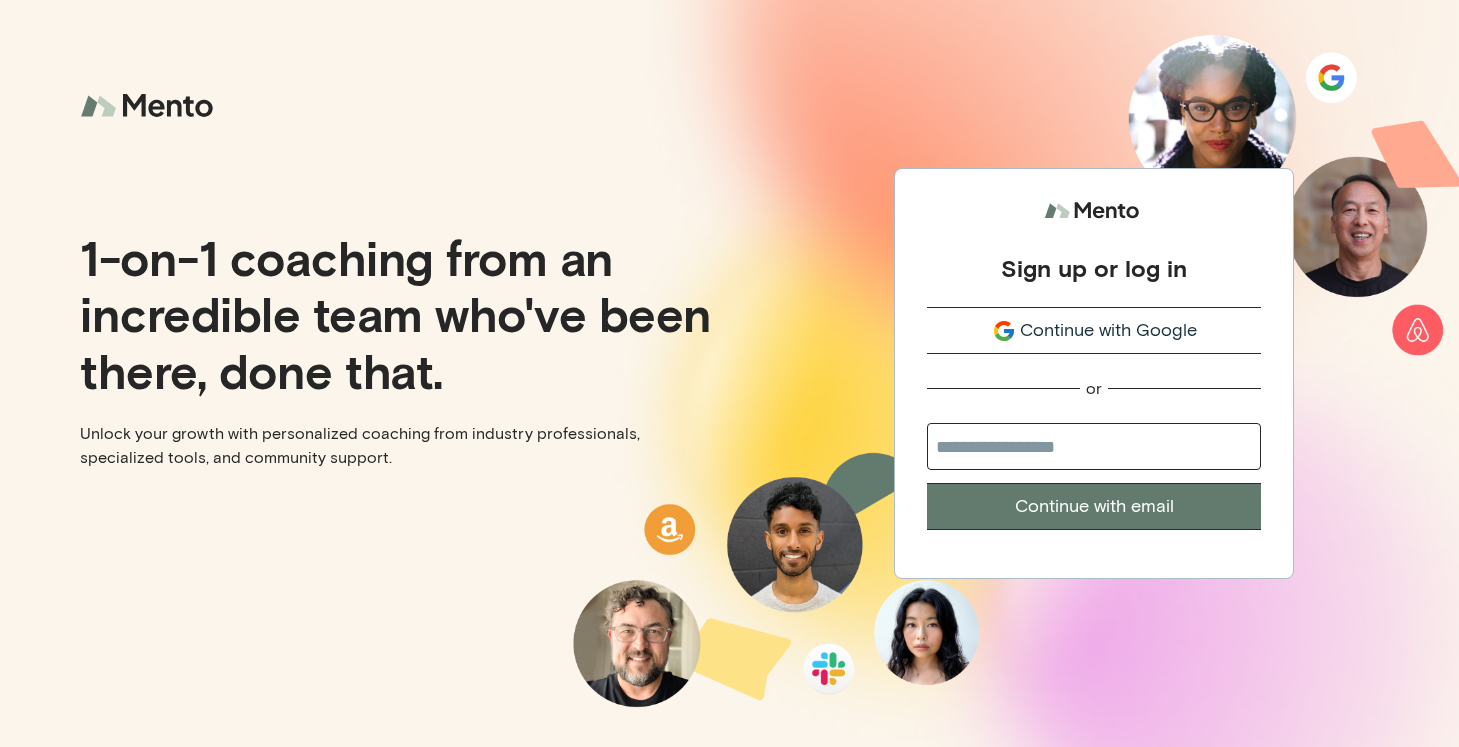 click on "Continue with Google" at bounding box center (1108, 330) 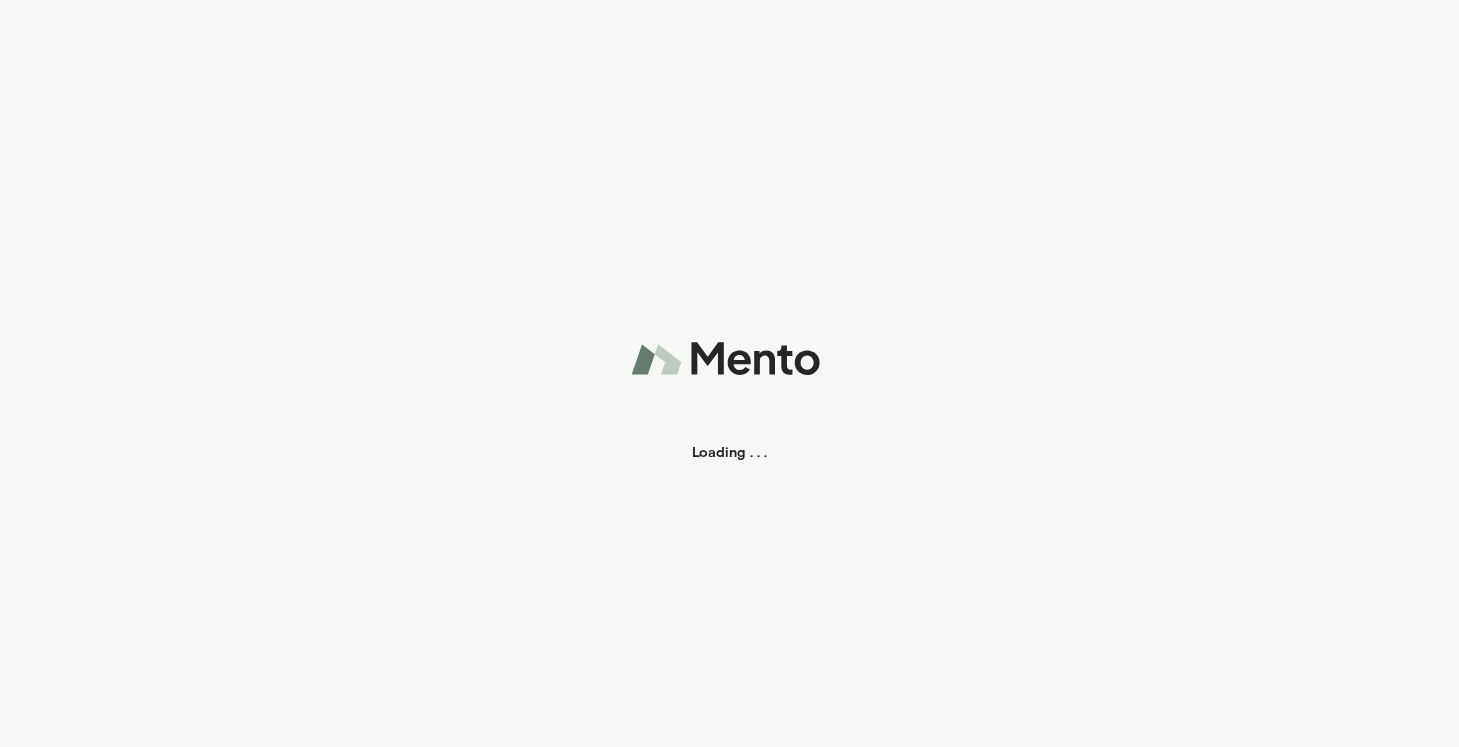 scroll, scrollTop: 0, scrollLeft: 0, axis: both 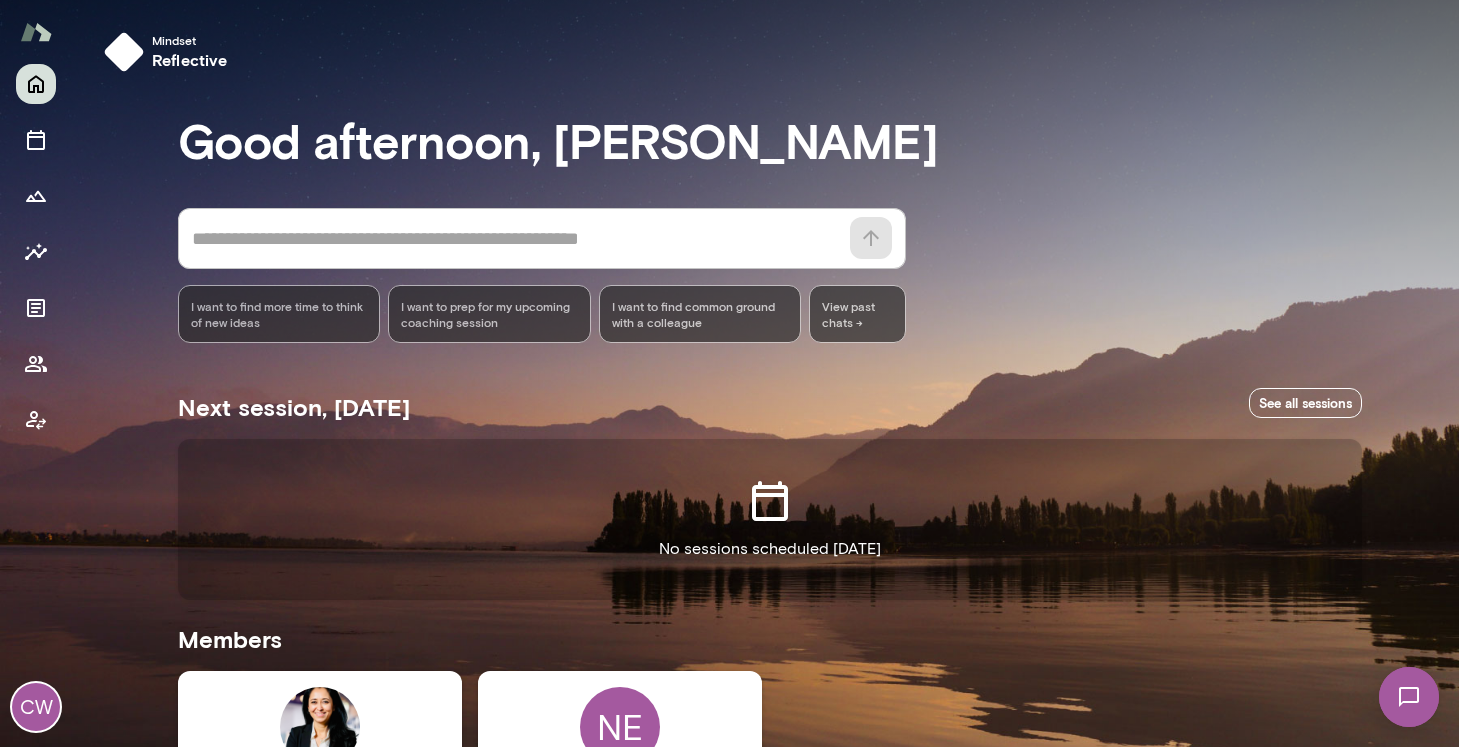 click on "CW" at bounding box center (36, 707) 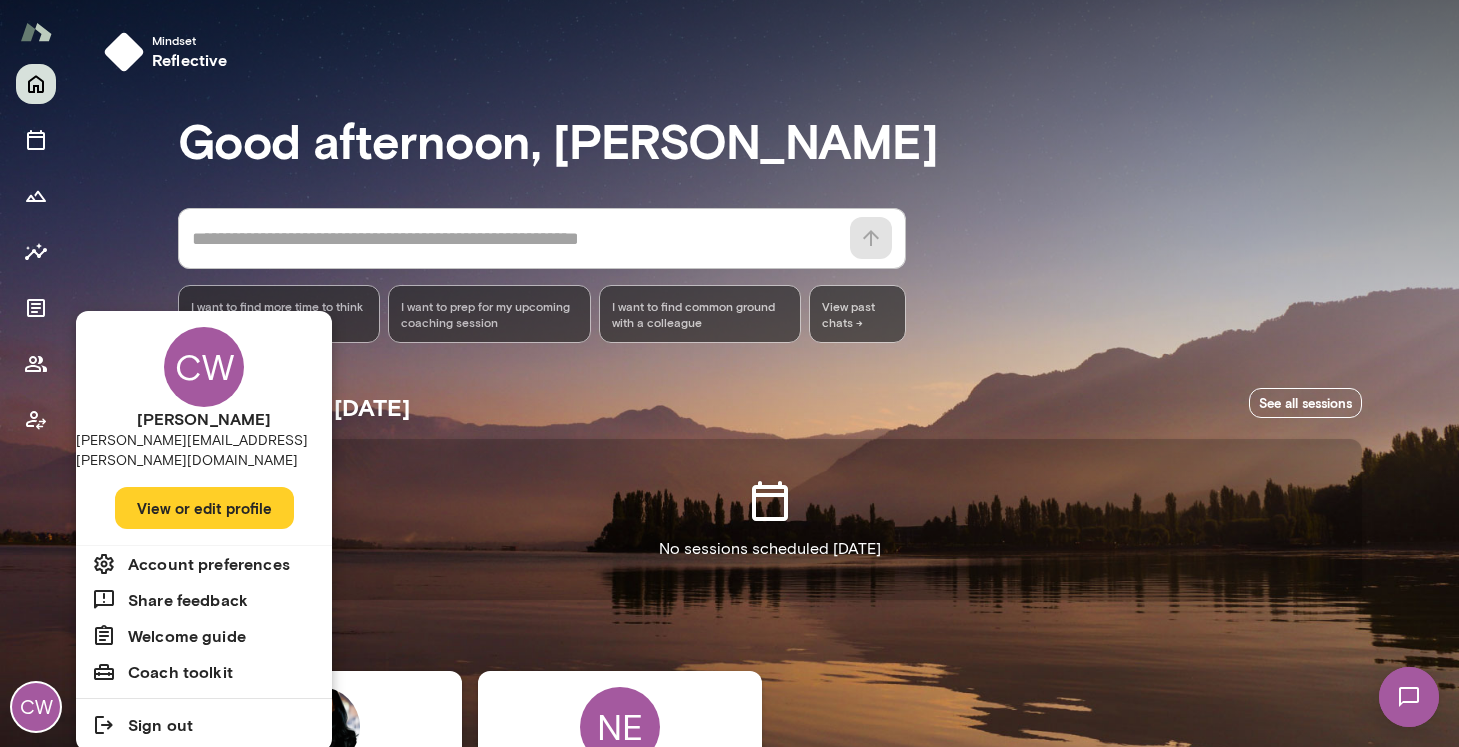 click on "View or edit profile" at bounding box center [204, 508] 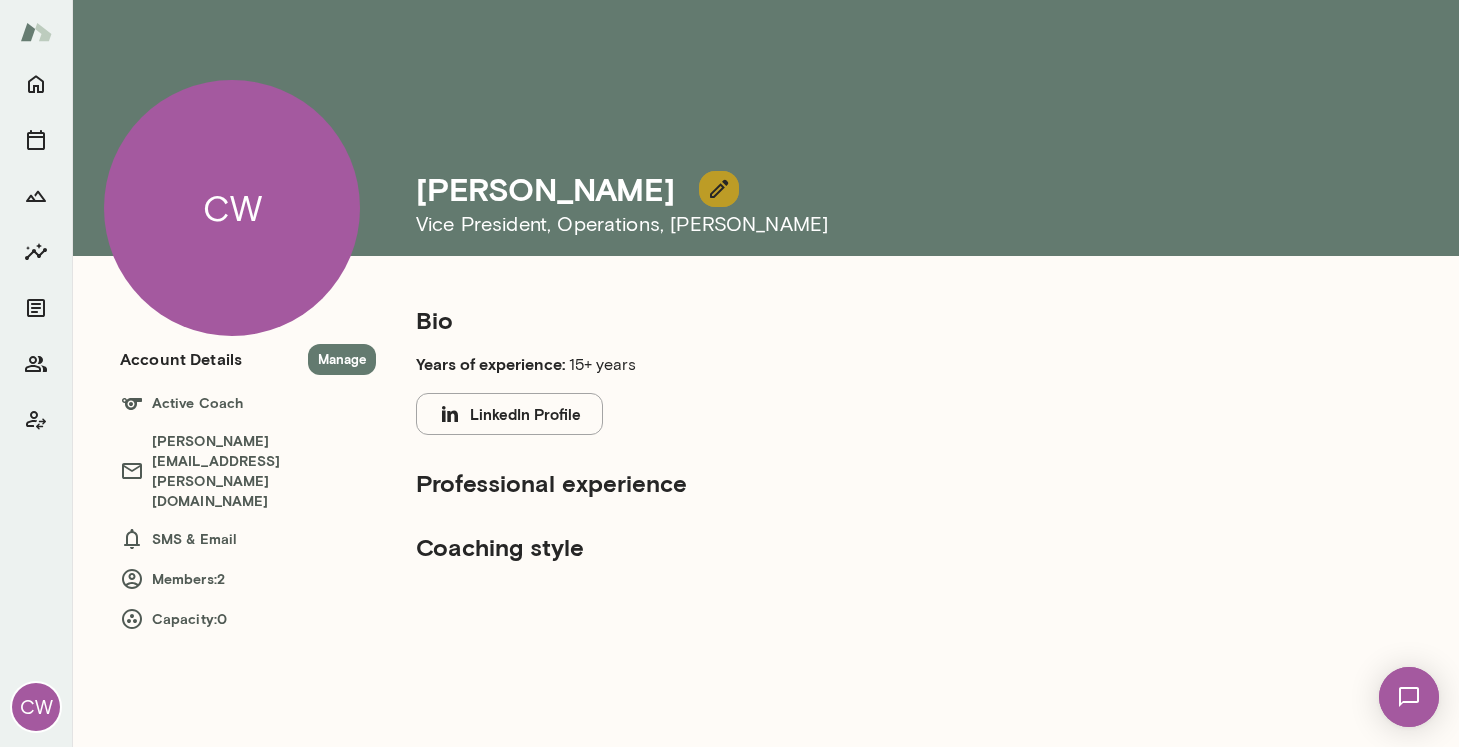 click 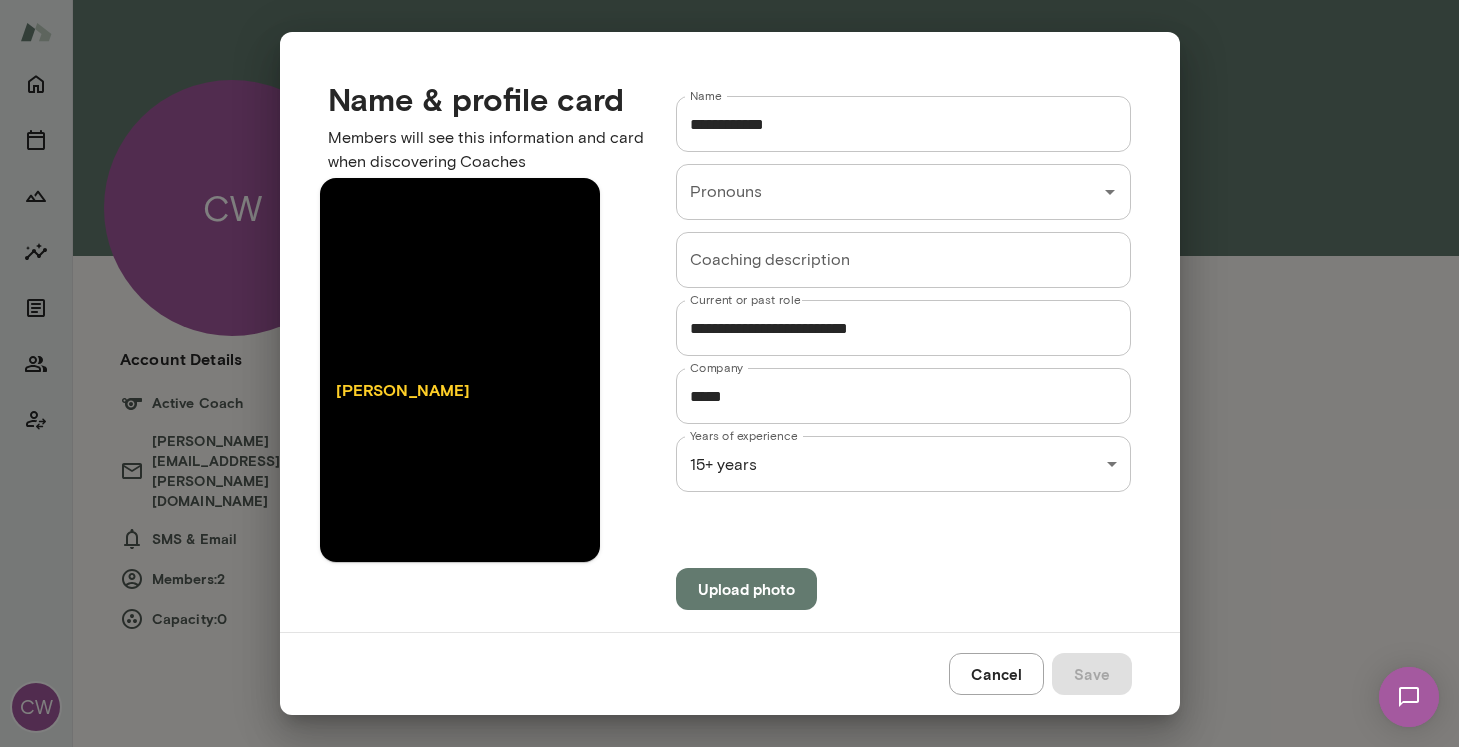 click on "Upload photo" at bounding box center (746, 589) 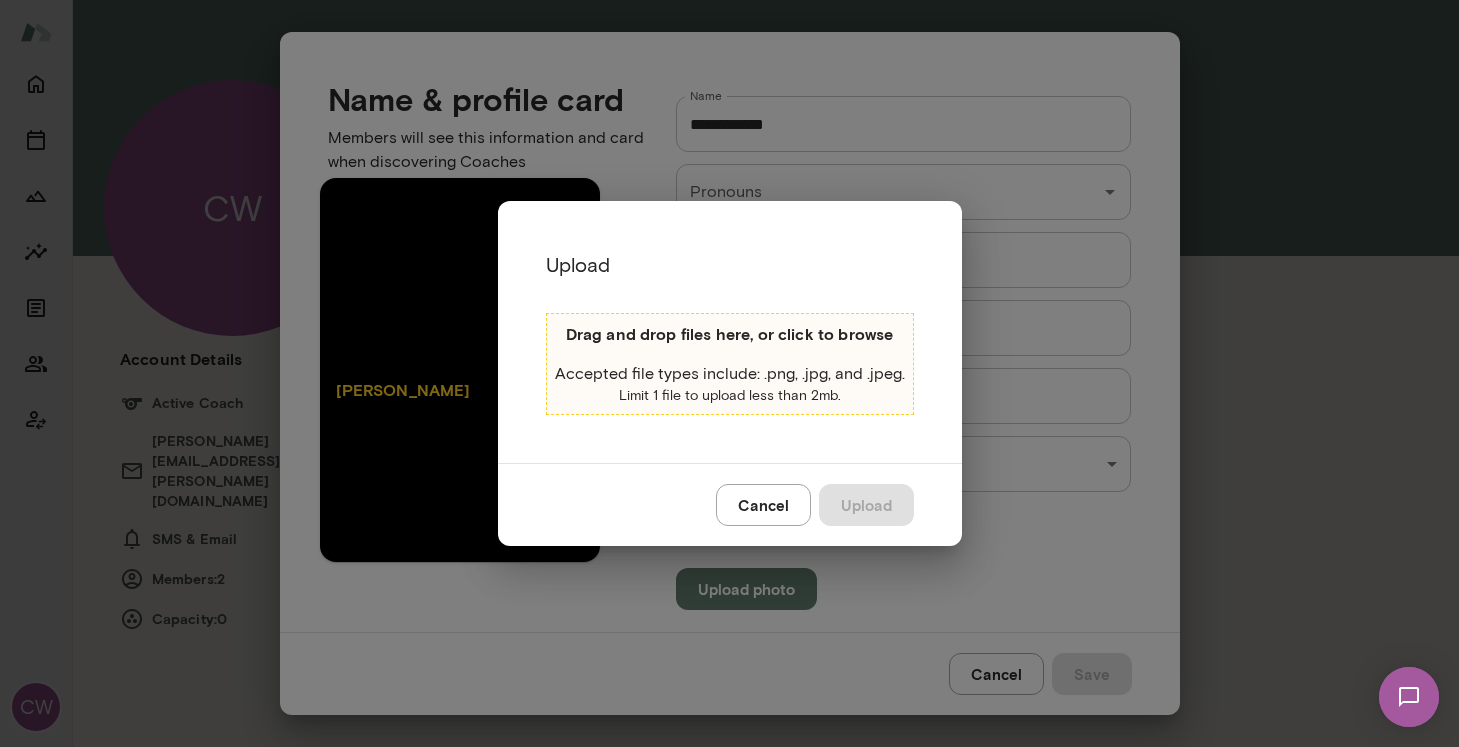 click on "Accepted file types include: .png, .jpg, and .jpeg." at bounding box center [730, 374] 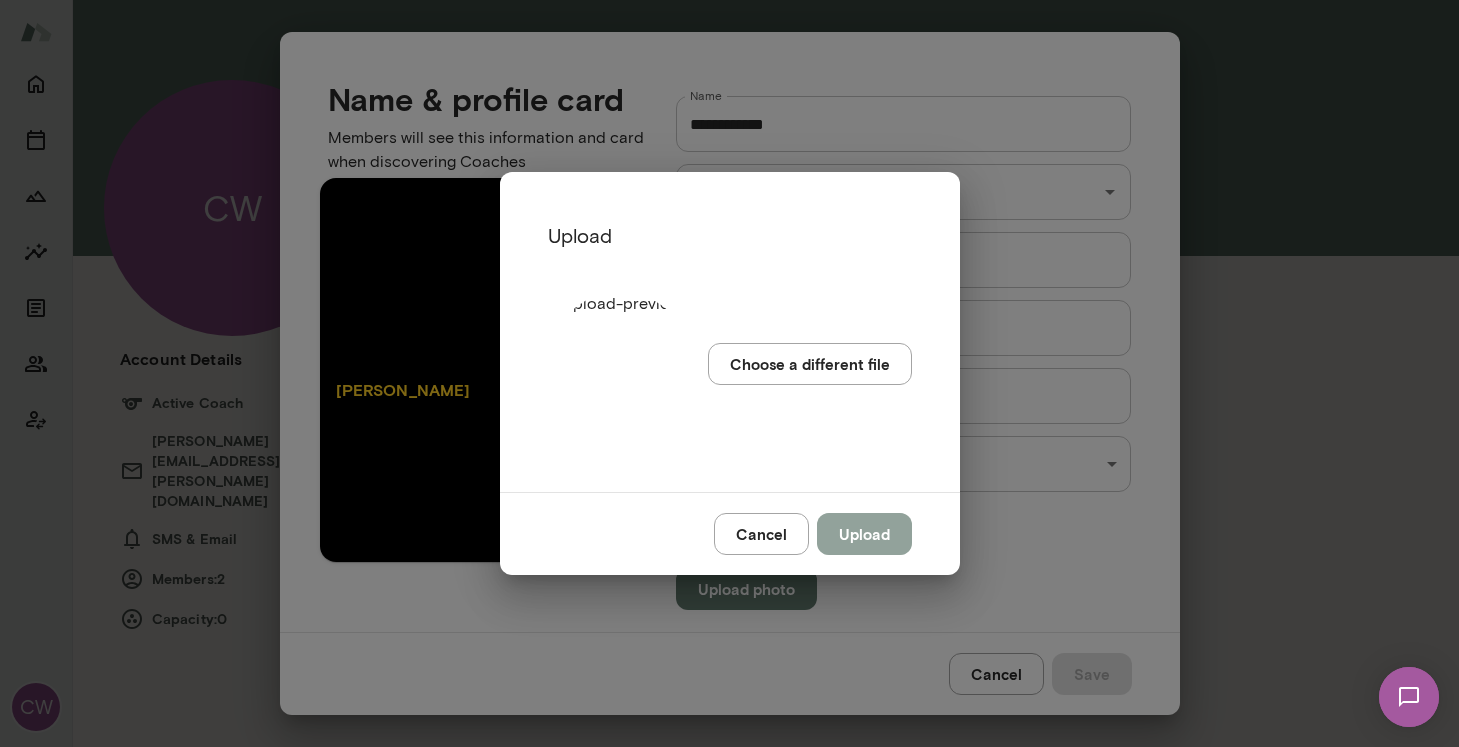 click on "Upload" at bounding box center [864, 534] 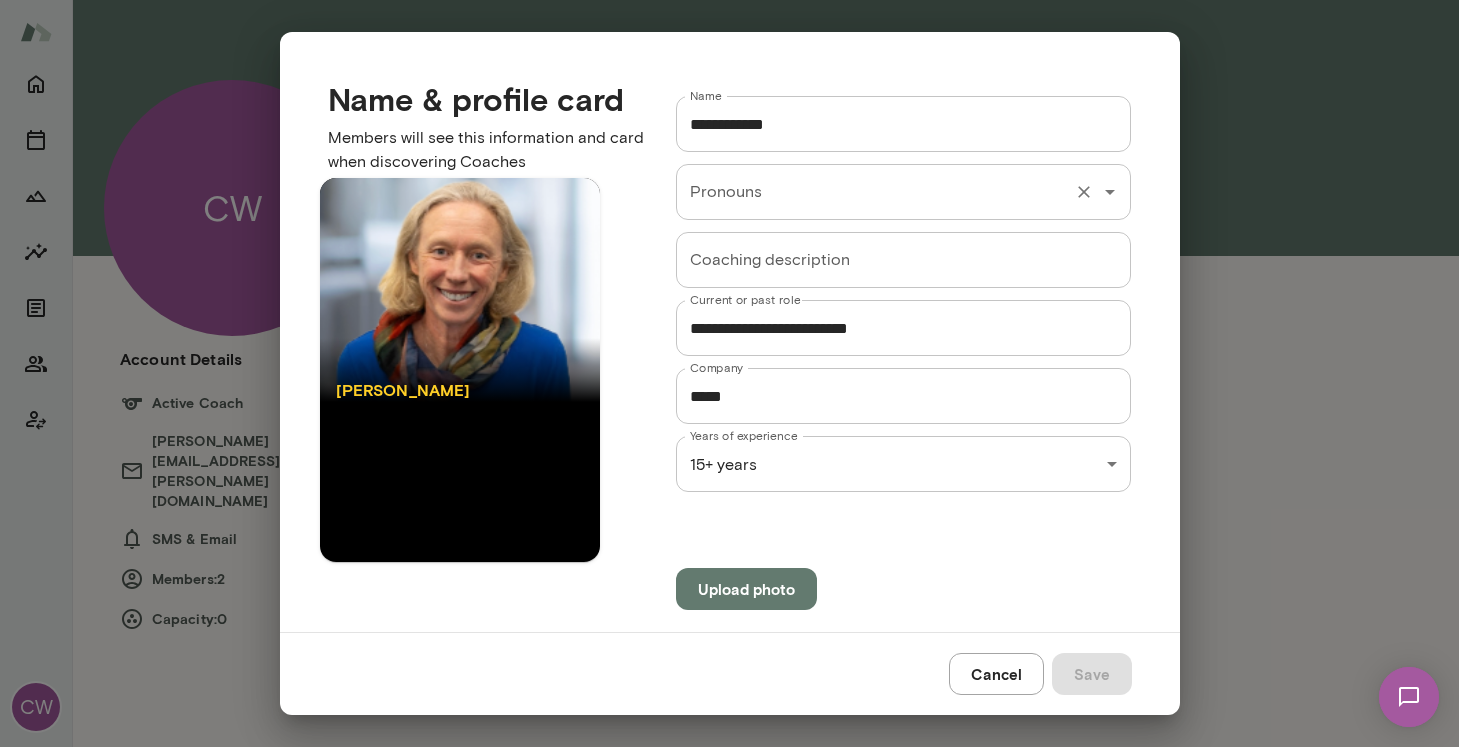 click on "Pronouns" at bounding box center [904, 192] 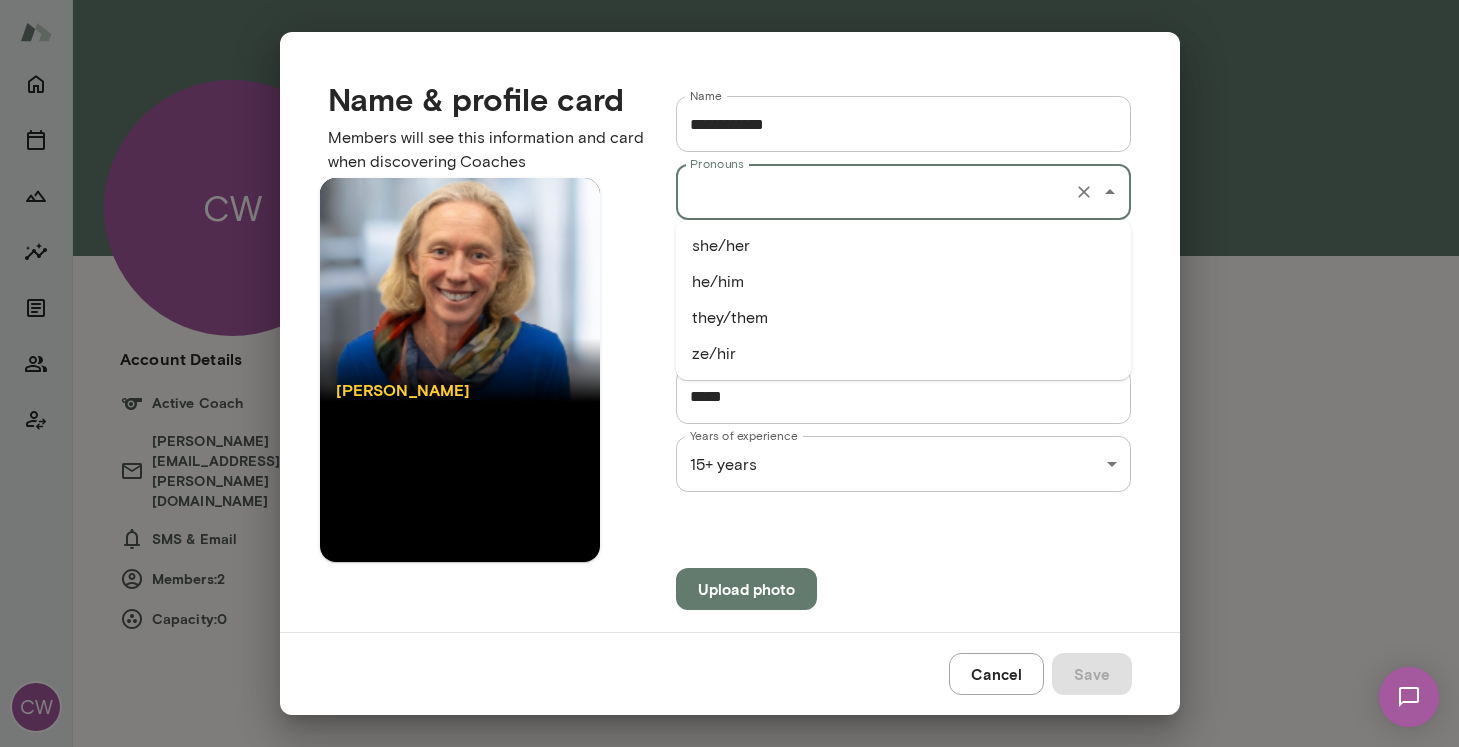 click on "she/her" at bounding box center [904, 246] 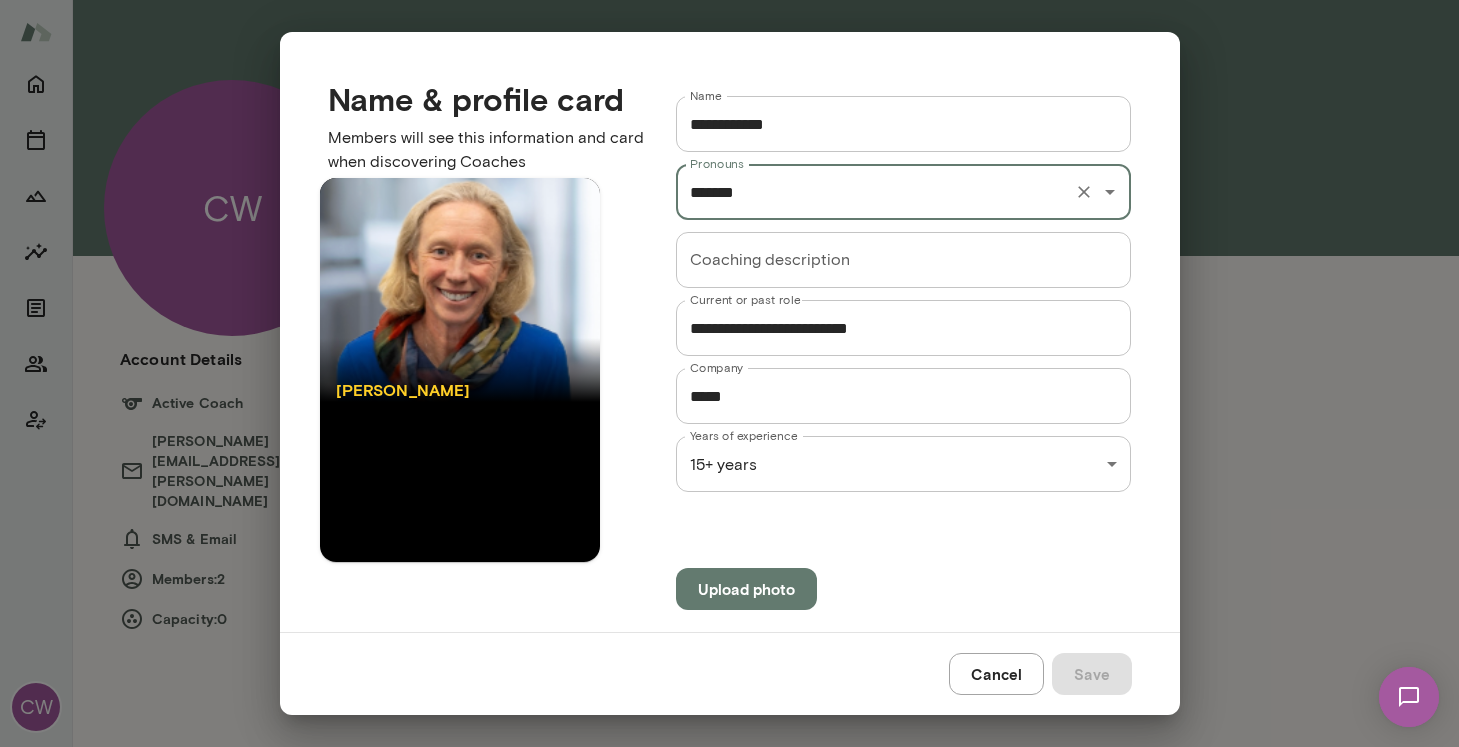click on "**********" at bounding box center (904, 328) 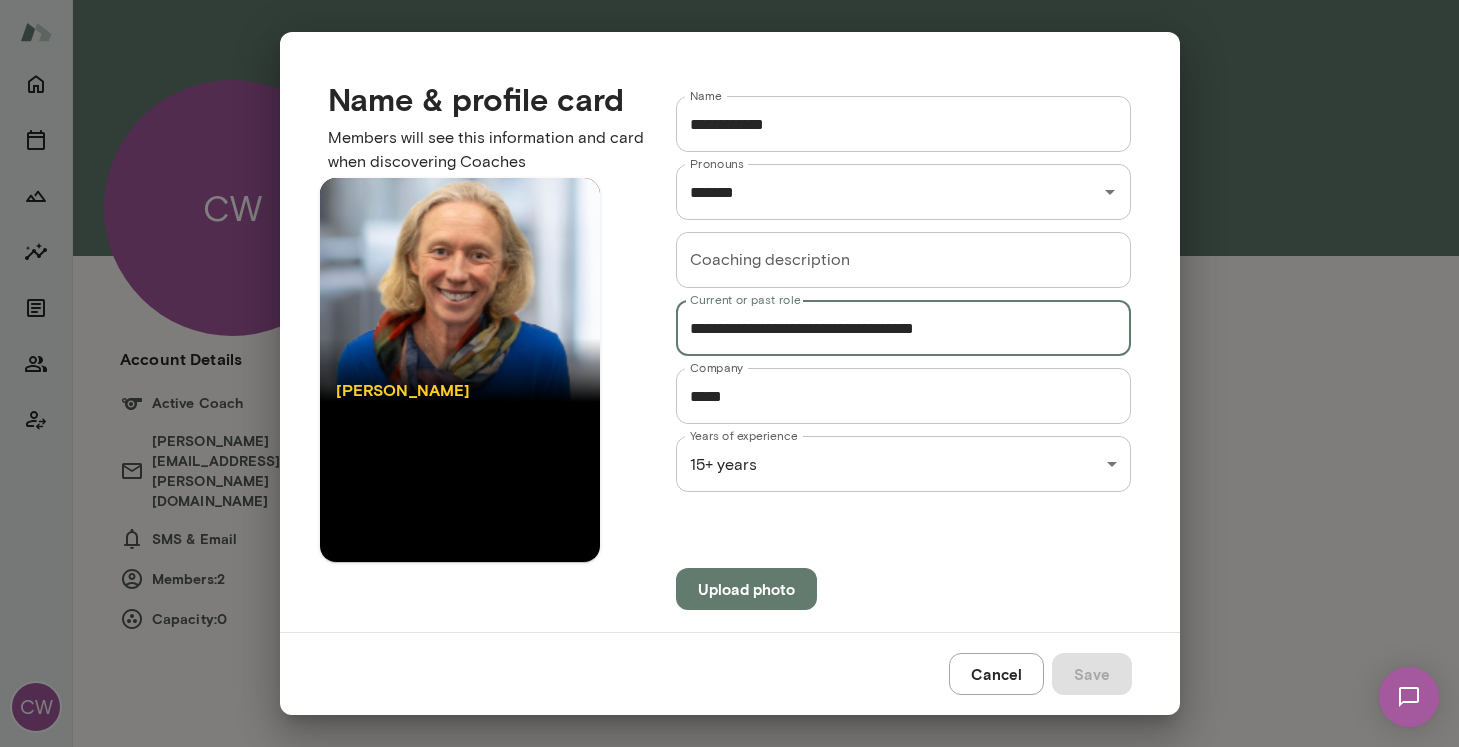 click on "**********" at bounding box center [904, 328] 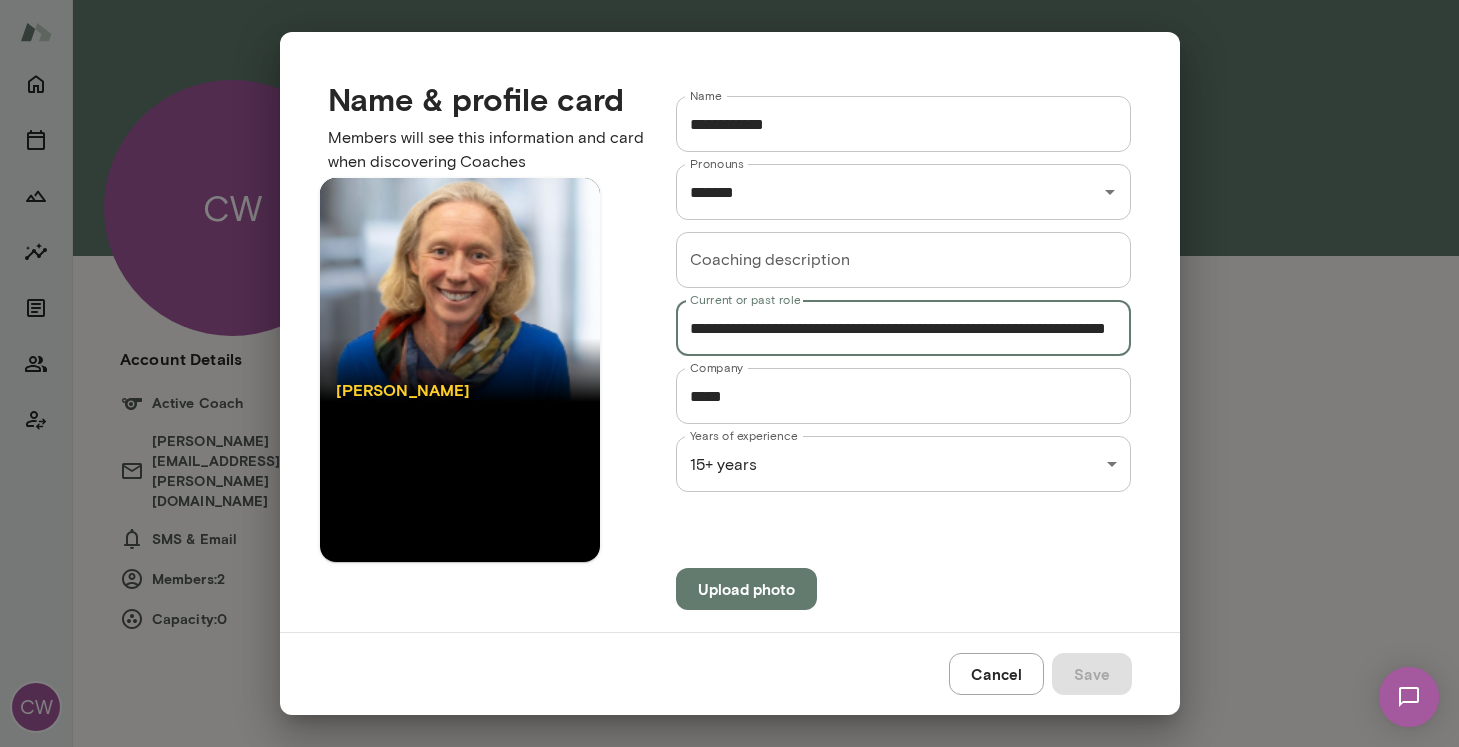 scroll, scrollTop: 0, scrollLeft: 0, axis: both 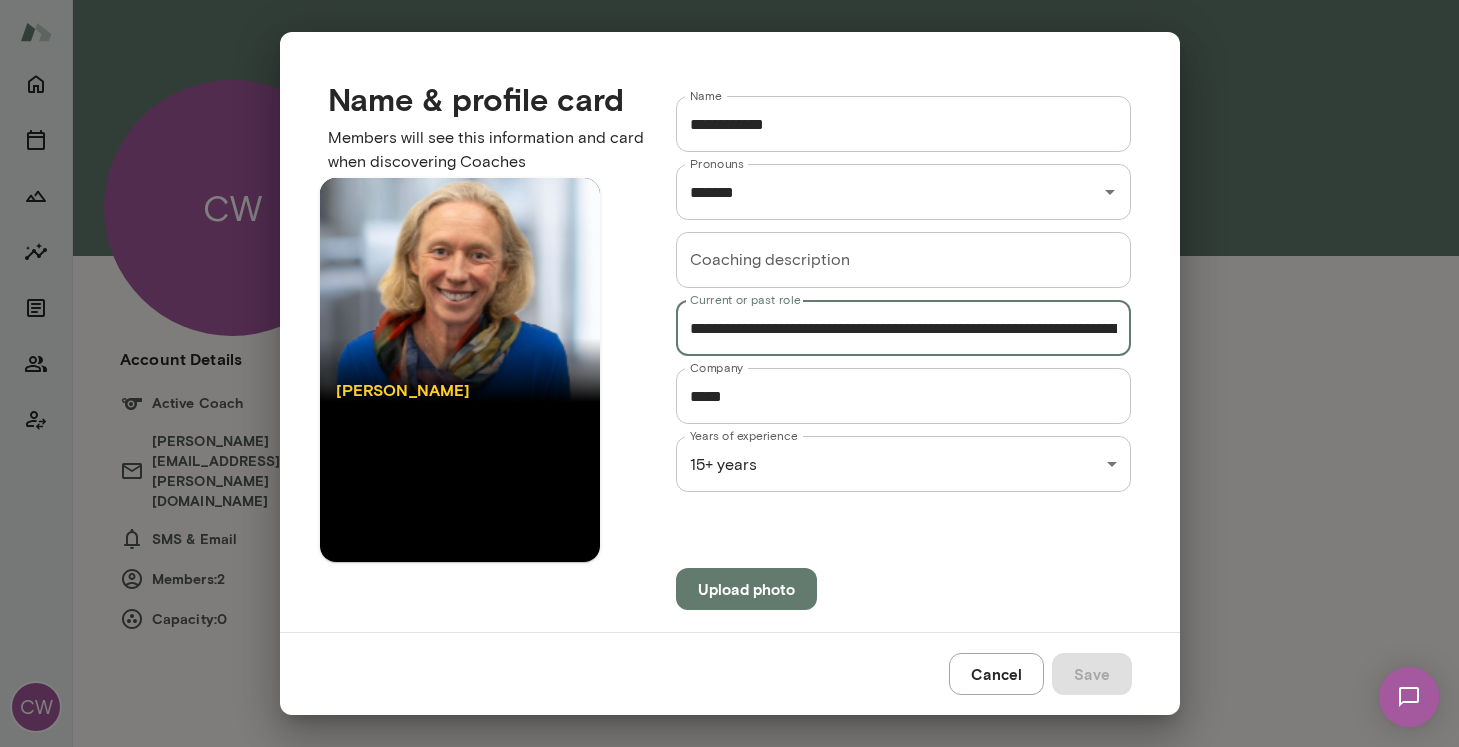 drag, startPoint x: 843, startPoint y: 333, endPoint x: 1014, endPoint y: 332, distance: 171.00293 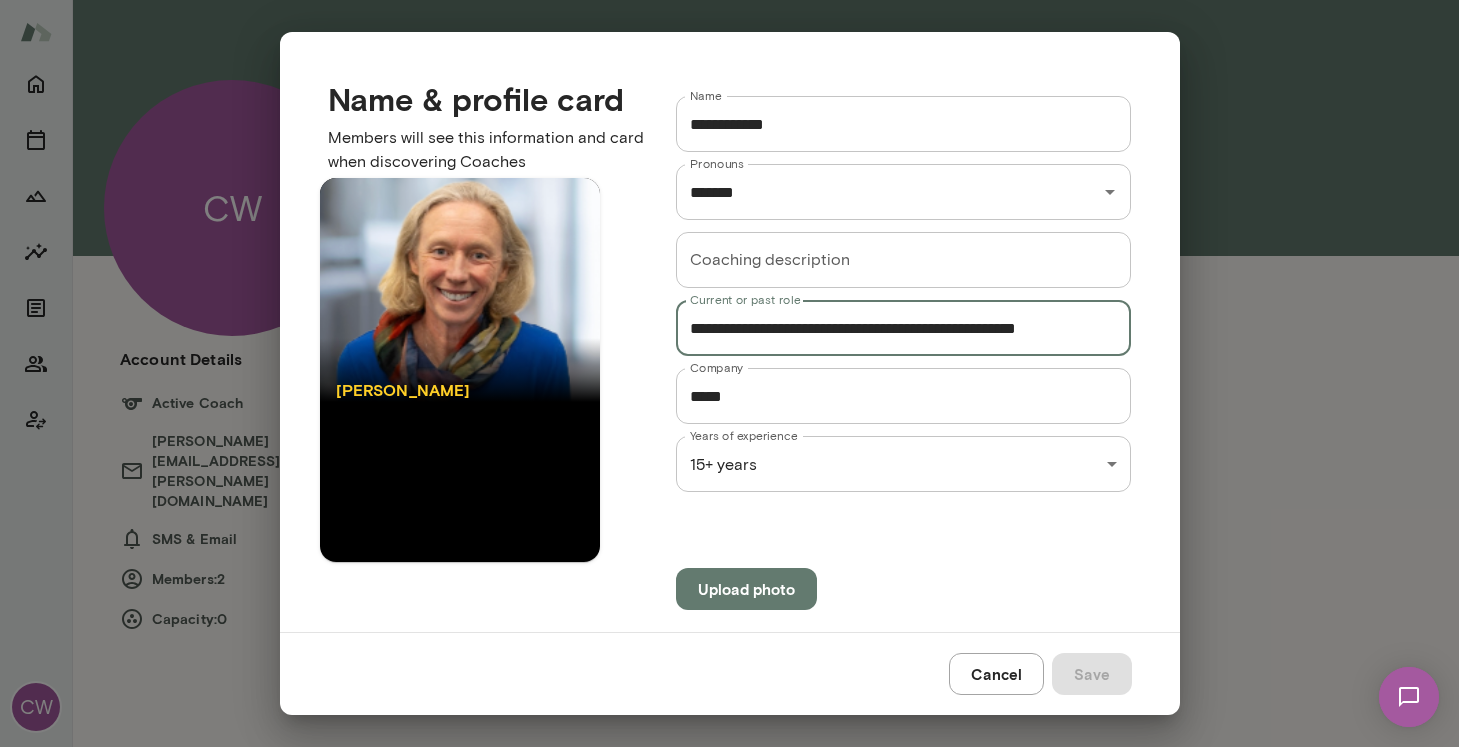 click on "**********" at bounding box center [904, 328] 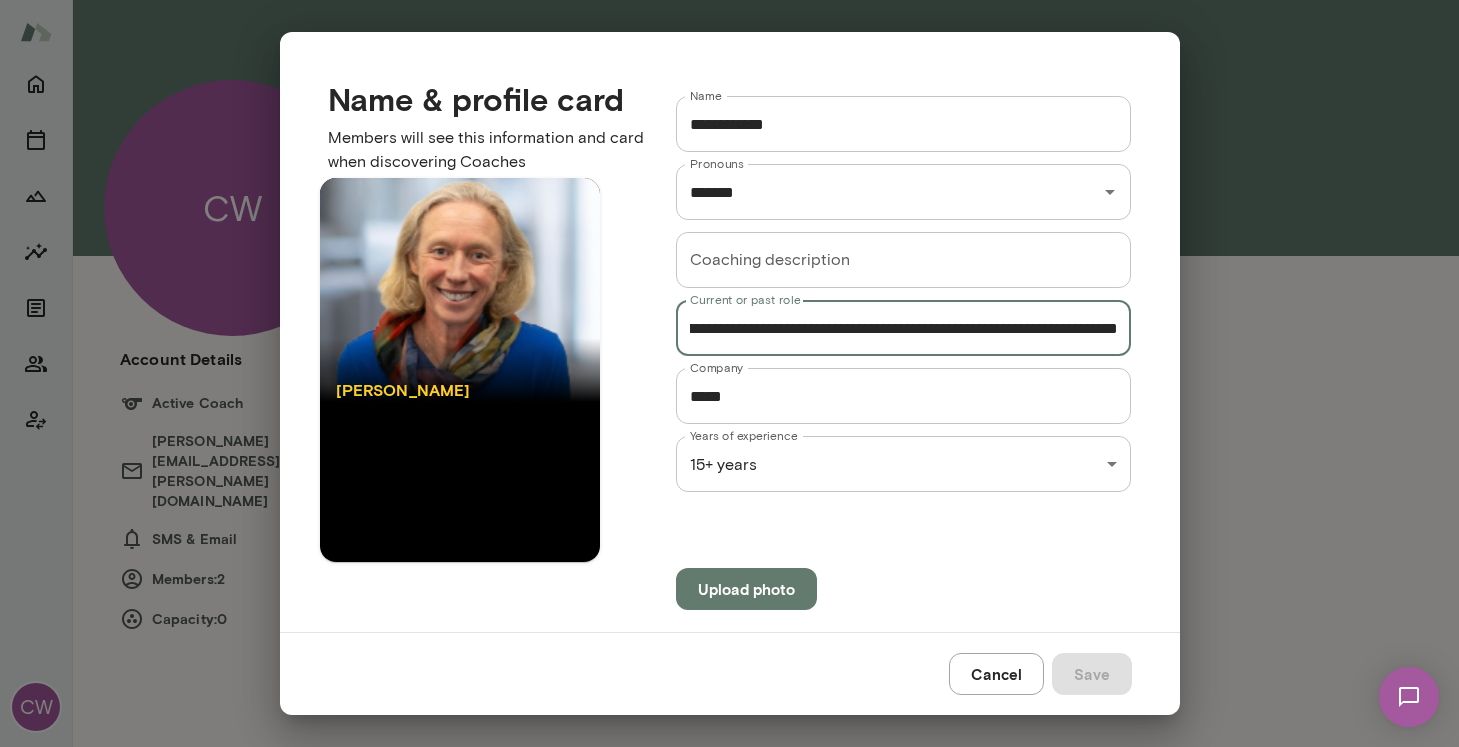 scroll, scrollTop: 0, scrollLeft: 195, axis: horizontal 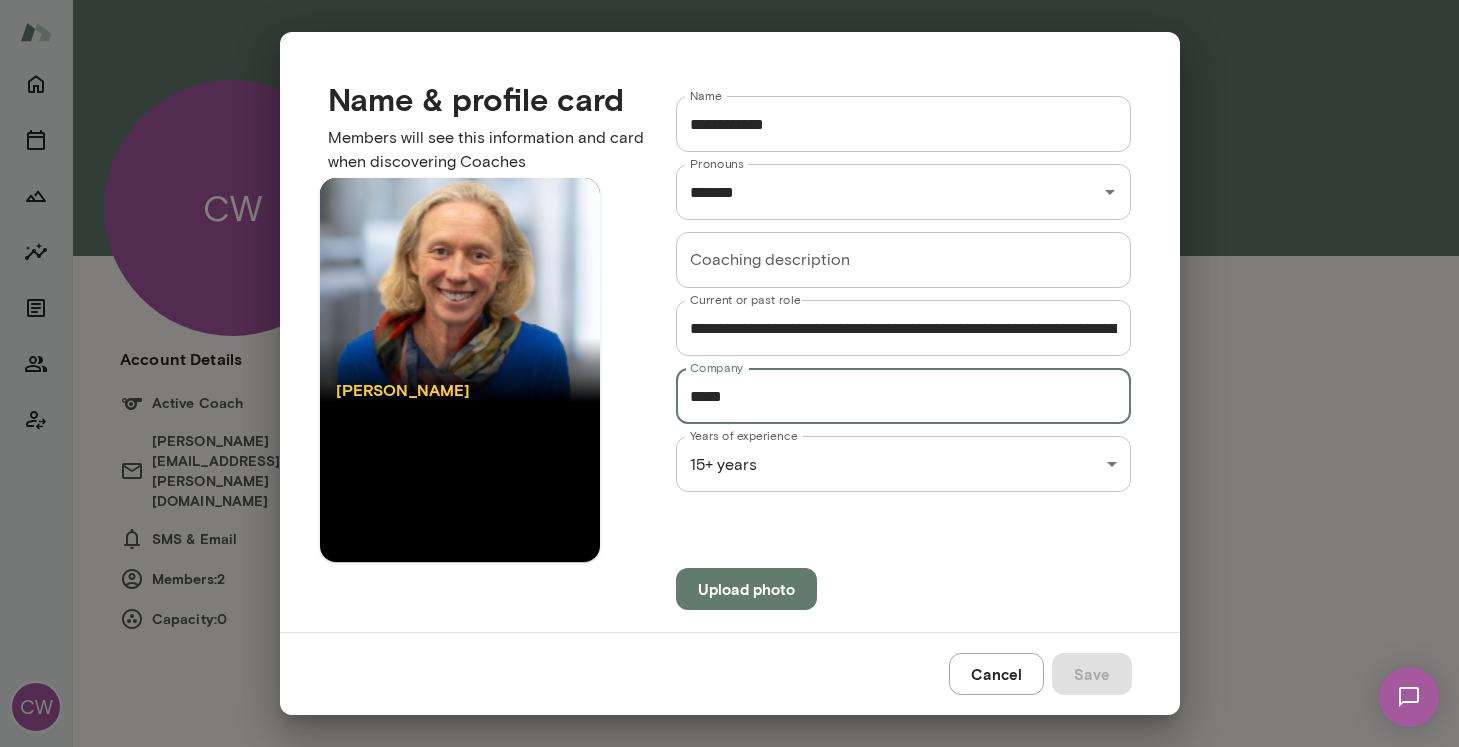 click on "*****" at bounding box center (904, 396) 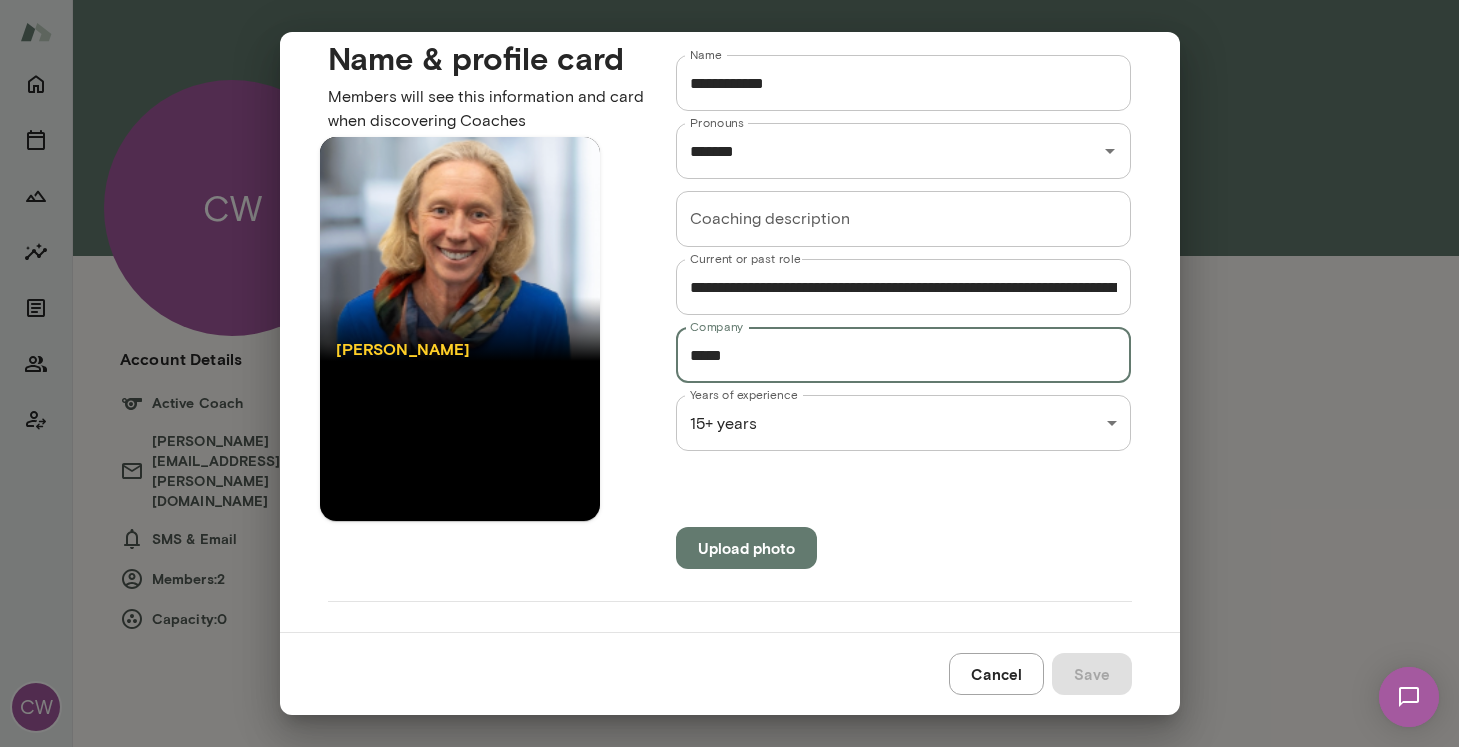 scroll, scrollTop: 43, scrollLeft: 0, axis: vertical 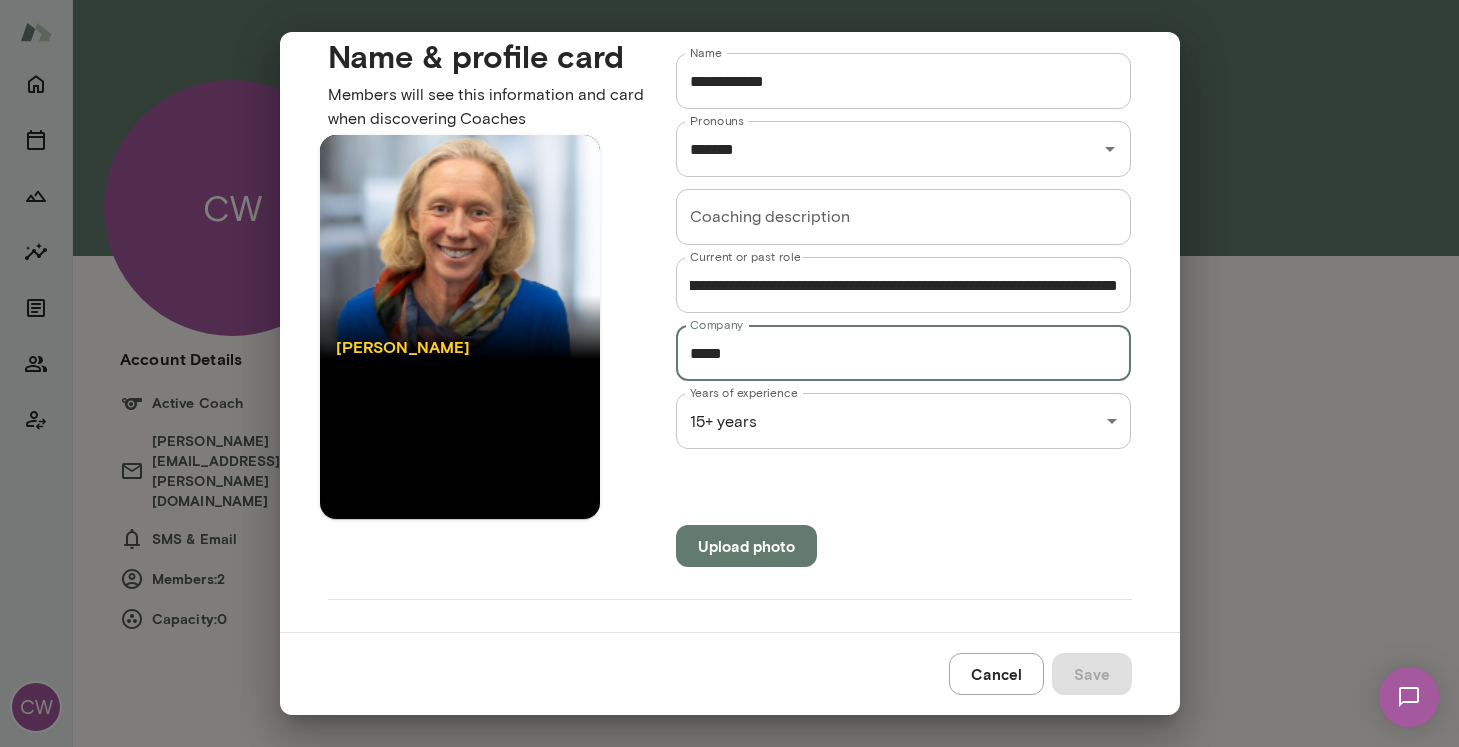 click on "**********" at bounding box center (729, 0) 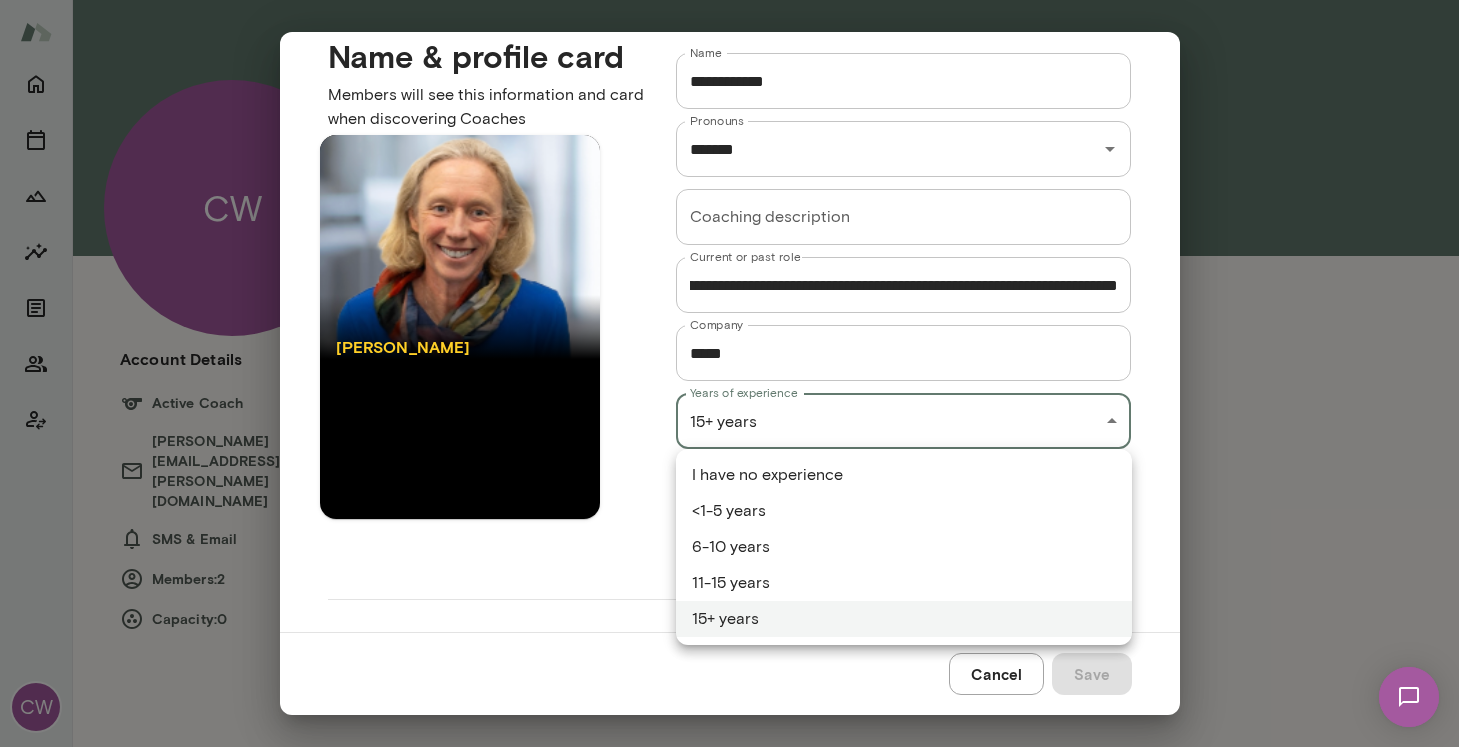 click on "15+ years" at bounding box center (904, 619) 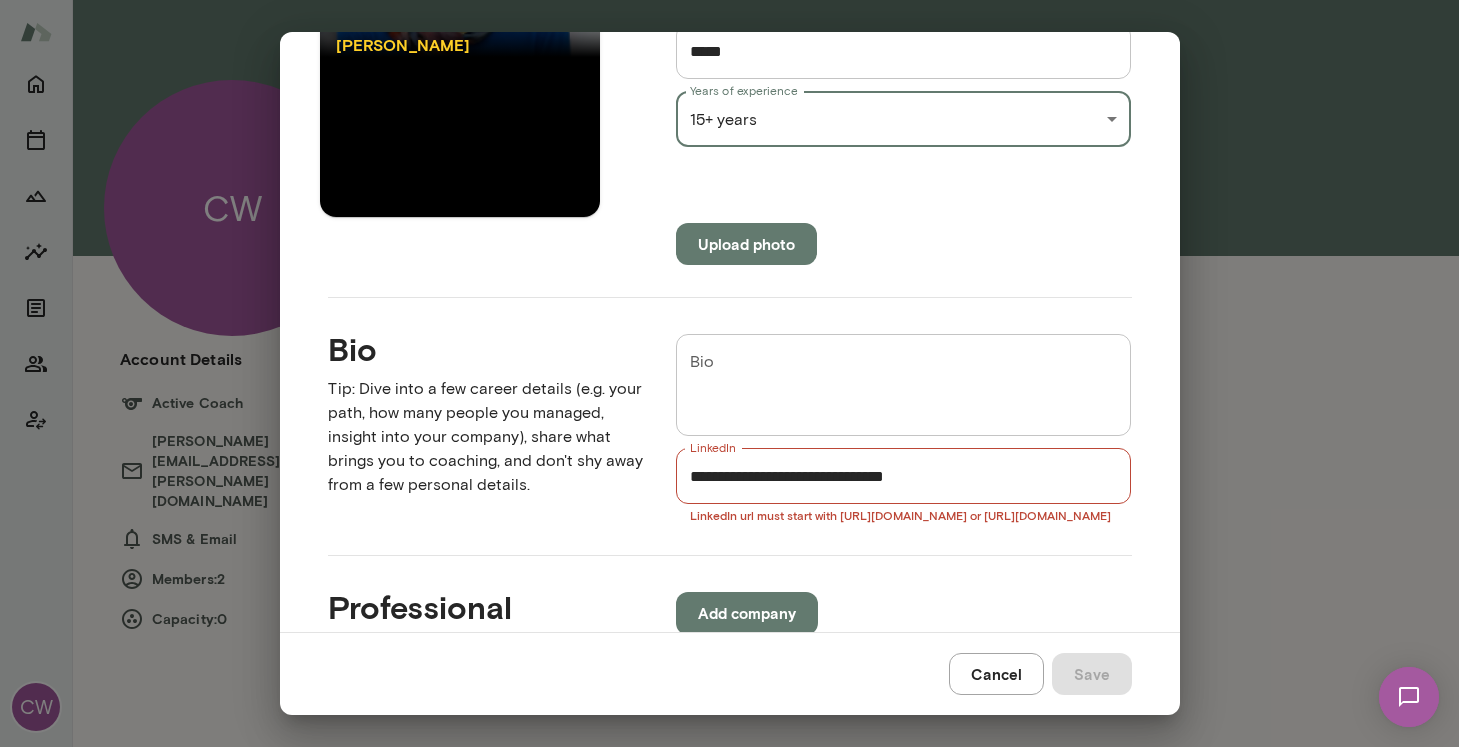 scroll, scrollTop: 354, scrollLeft: 0, axis: vertical 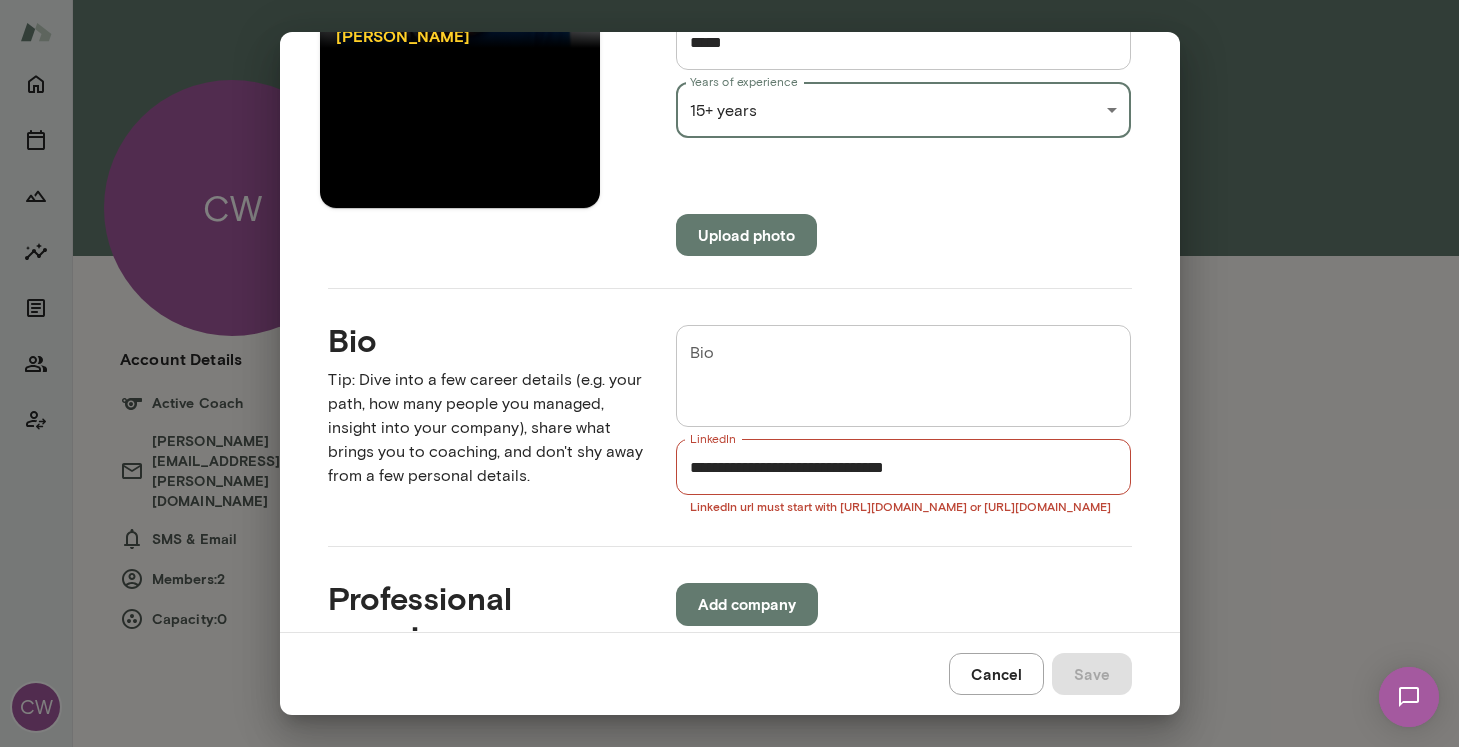 click on "**********" at bounding box center (904, 467) 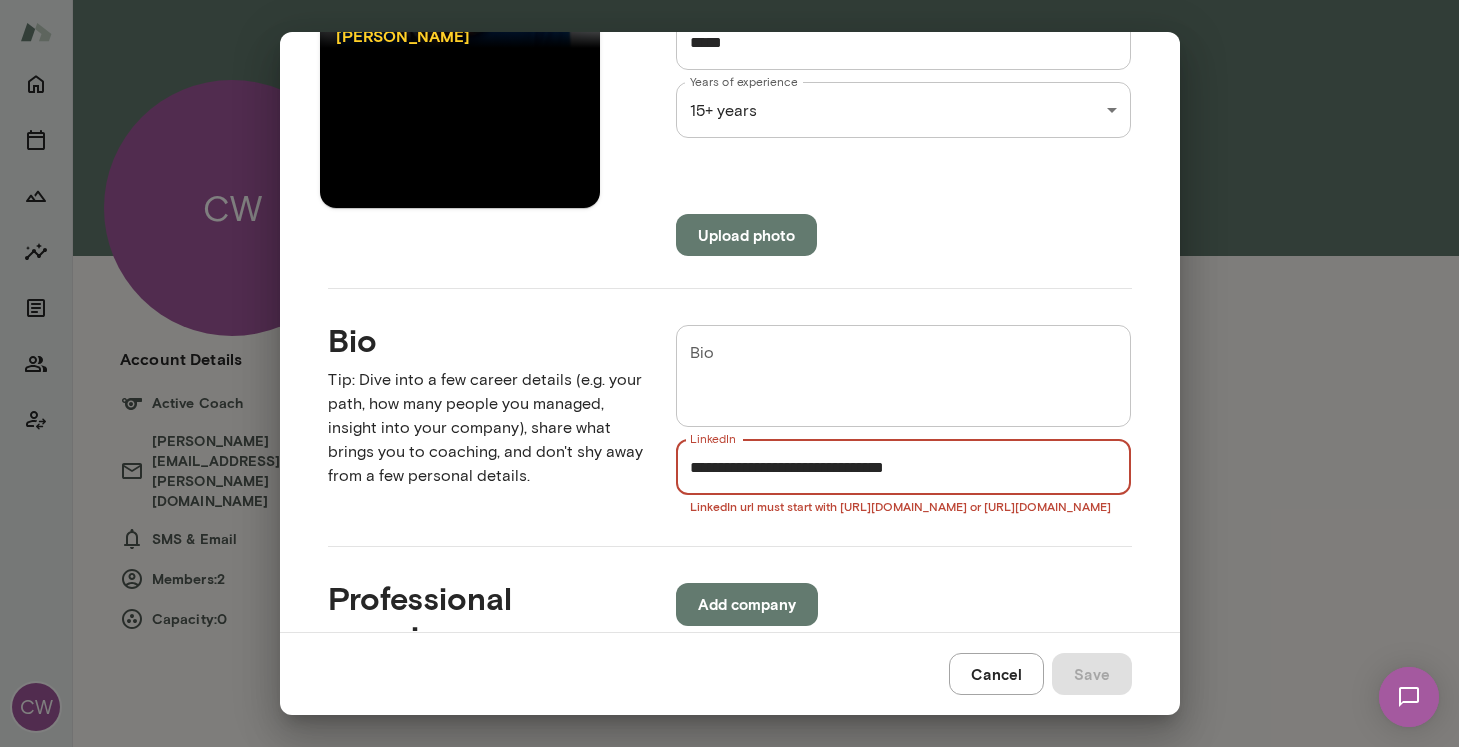 click on "**********" at bounding box center (904, 467) 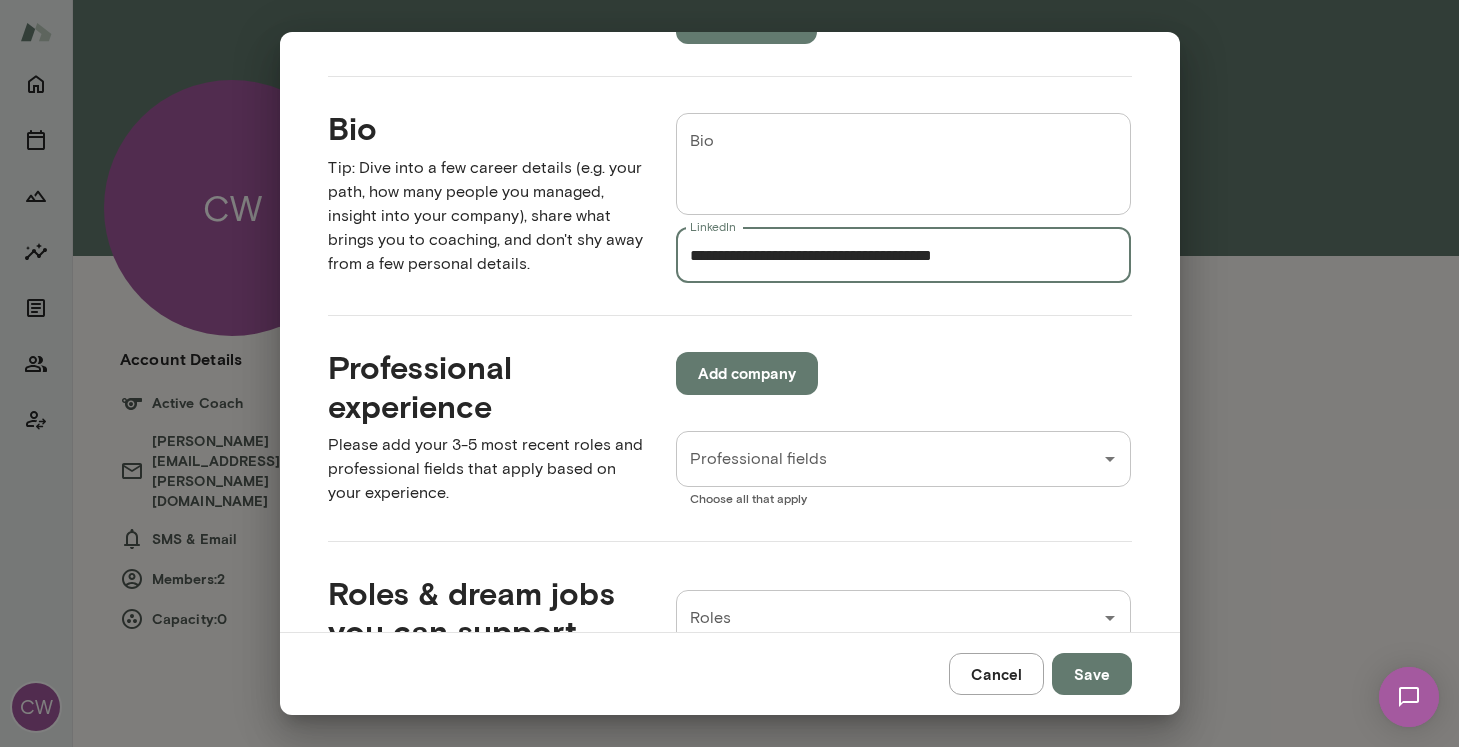 scroll, scrollTop: 567, scrollLeft: 0, axis: vertical 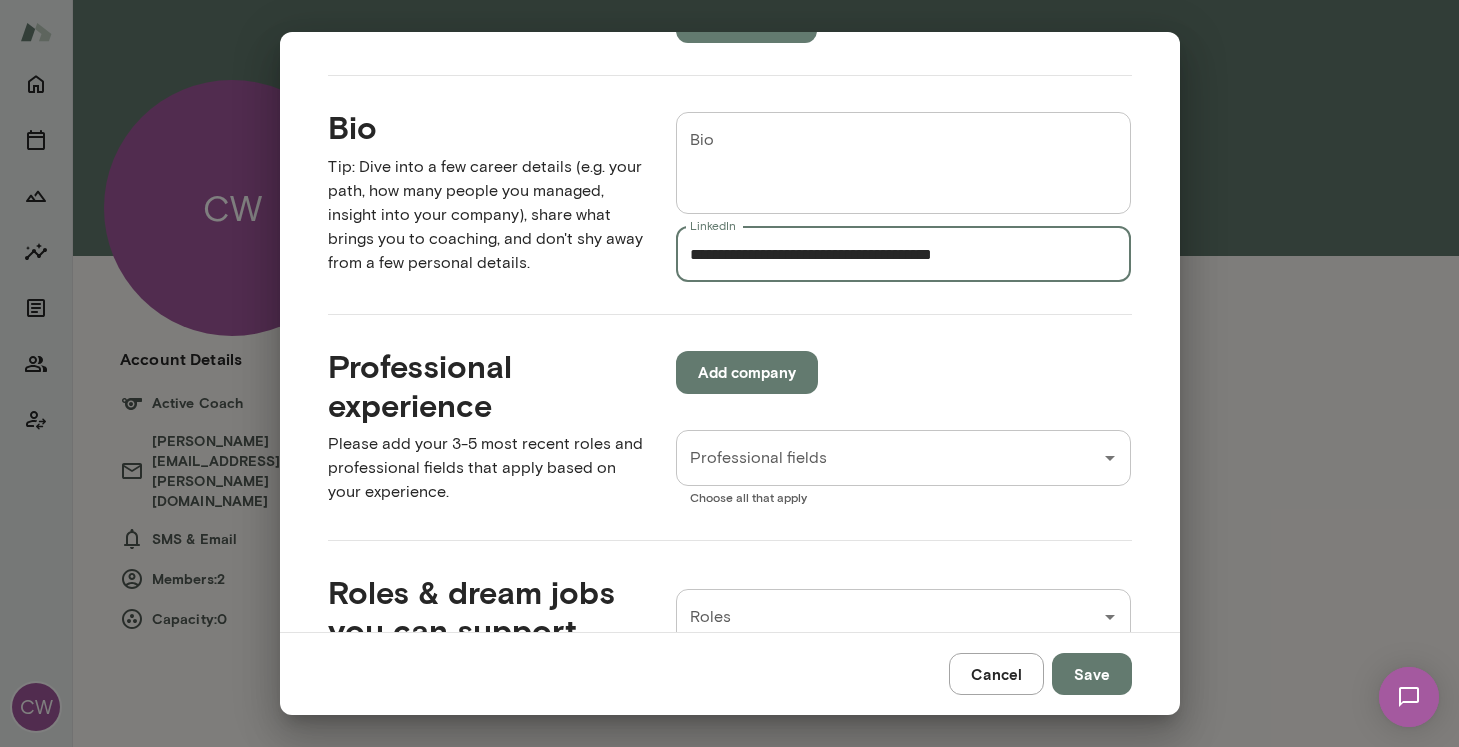 click on "Professional fields" at bounding box center [904, 458] 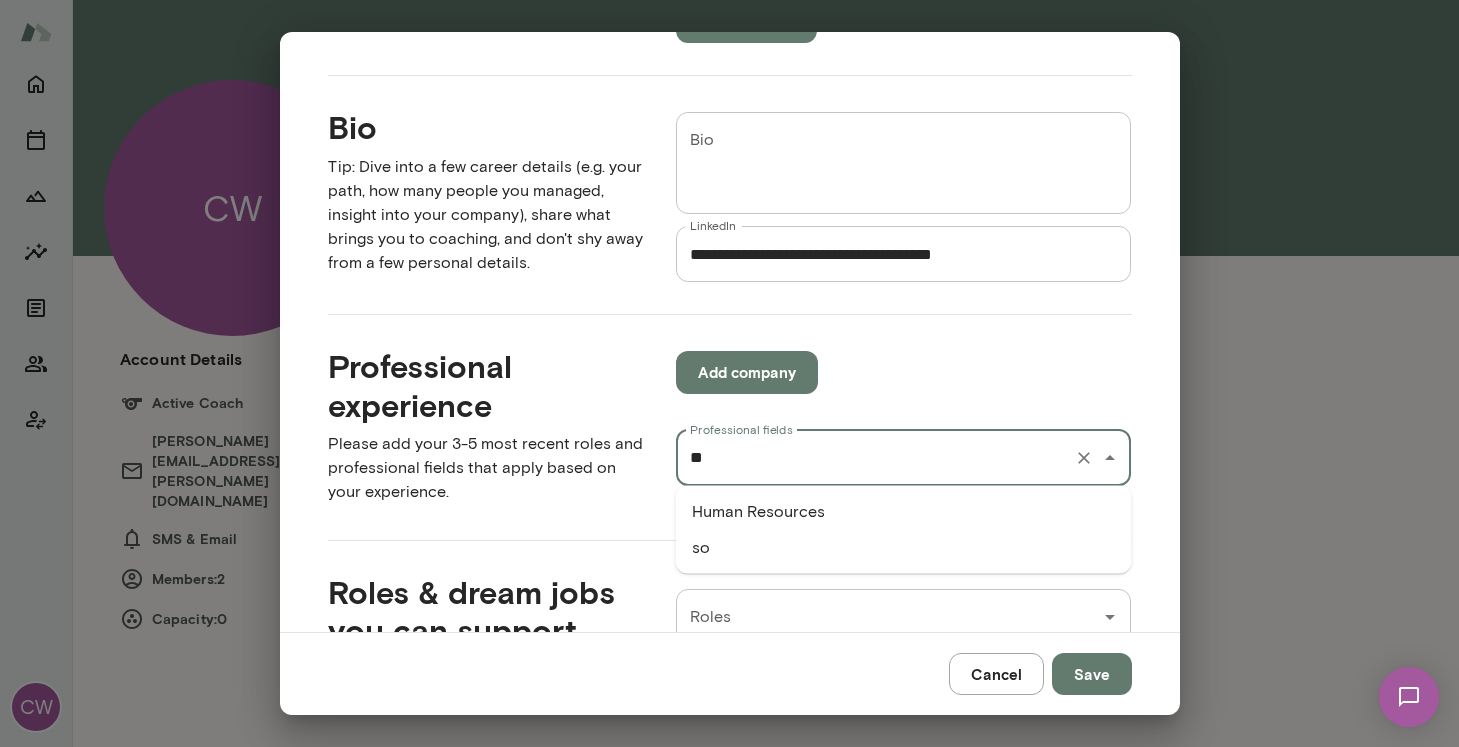 type on "*" 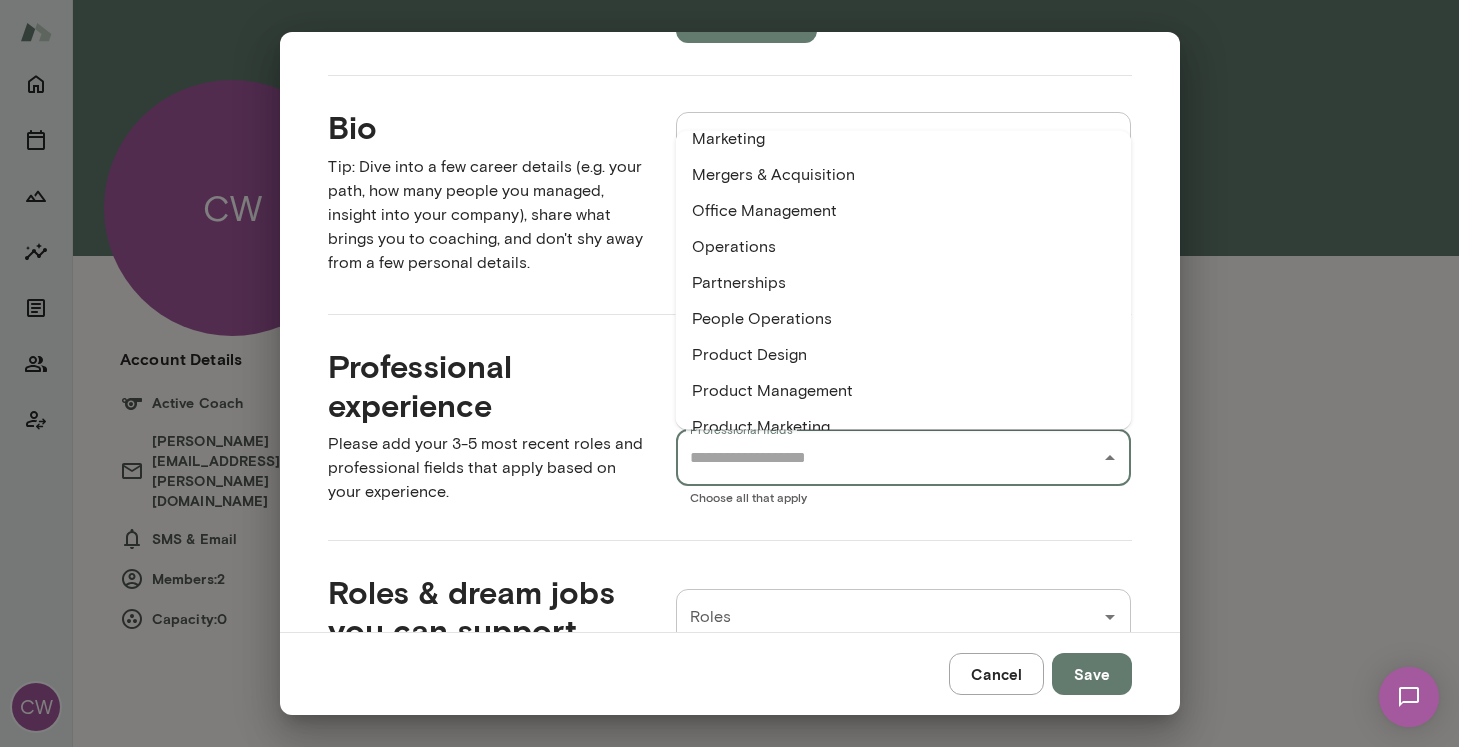 scroll, scrollTop: 986, scrollLeft: 0, axis: vertical 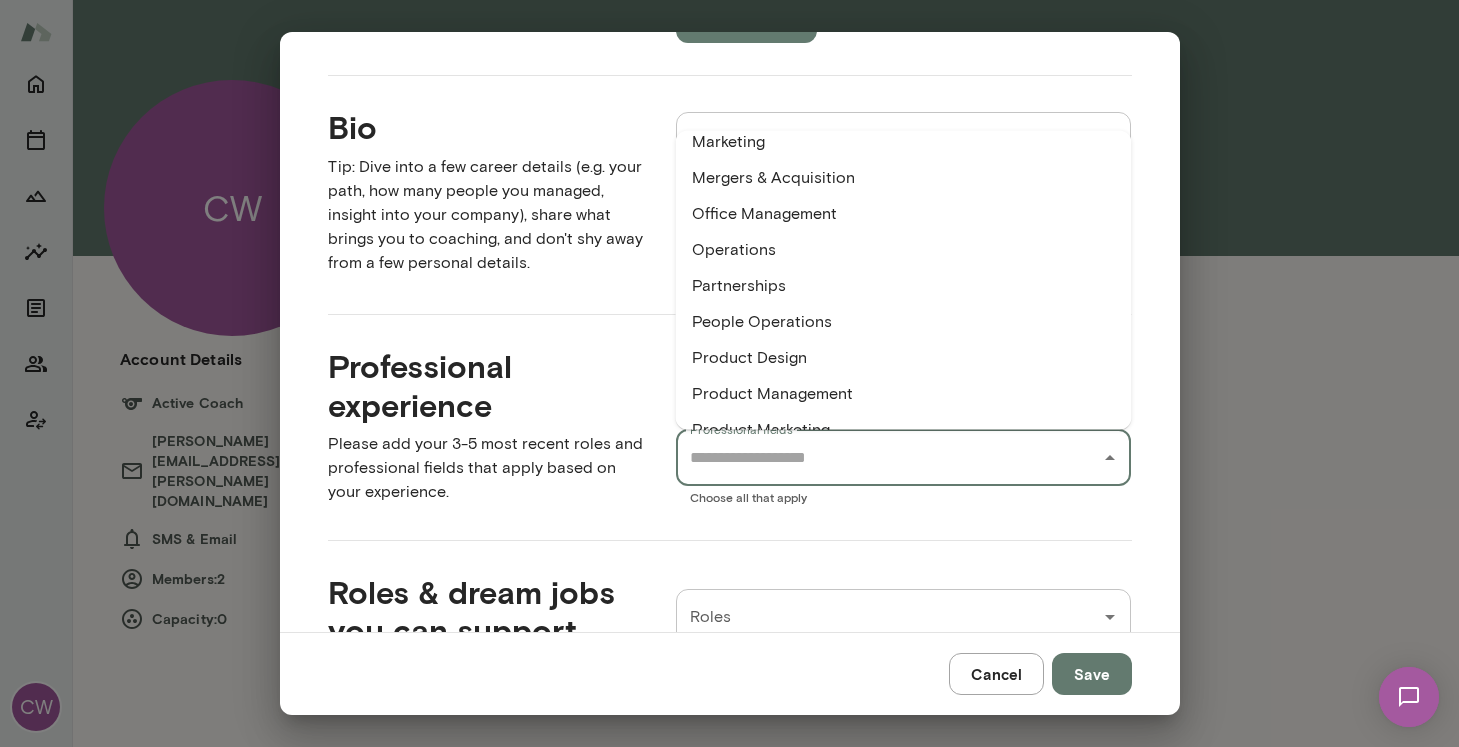click on "Partnerships" at bounding box center [904, 287] 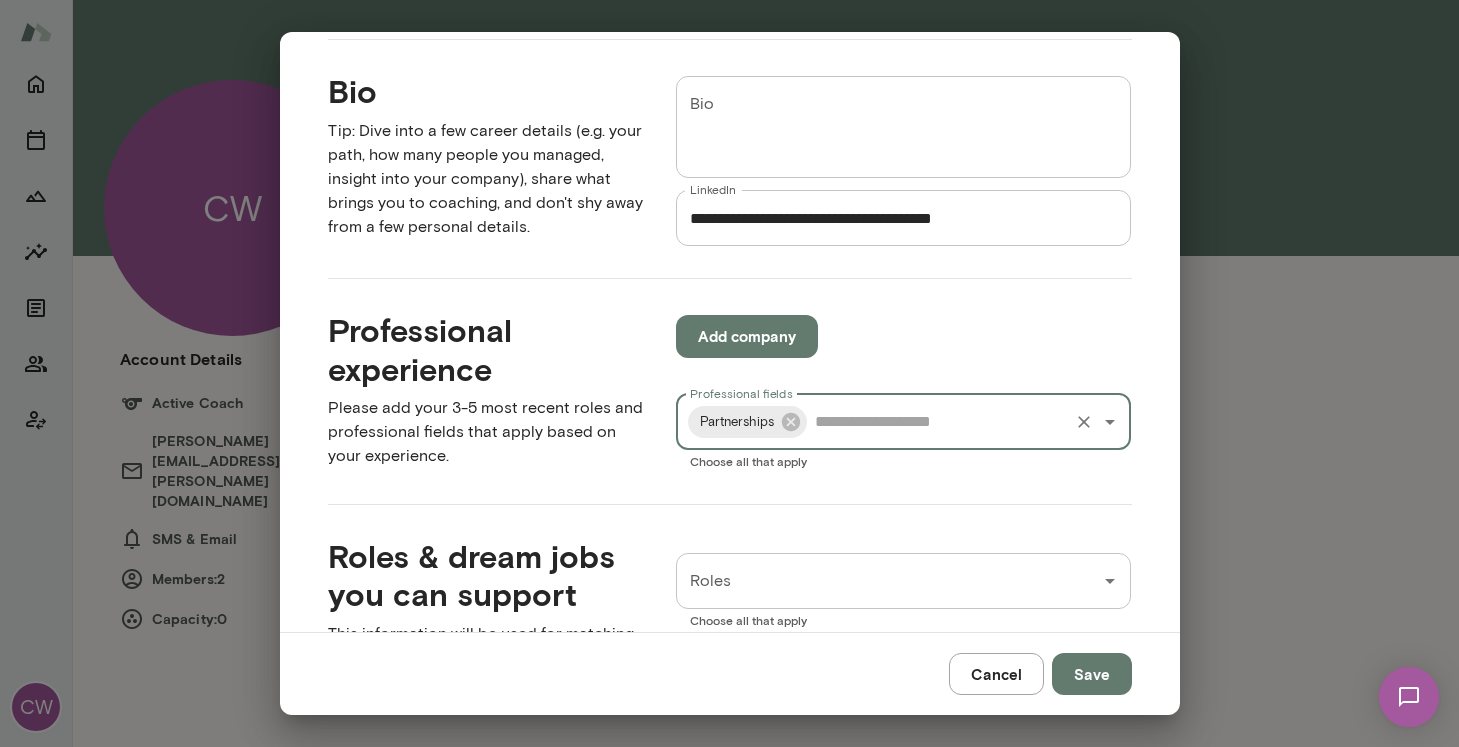 scroll, scrollTop: 601, scrollLeft: 0, axis: vertical 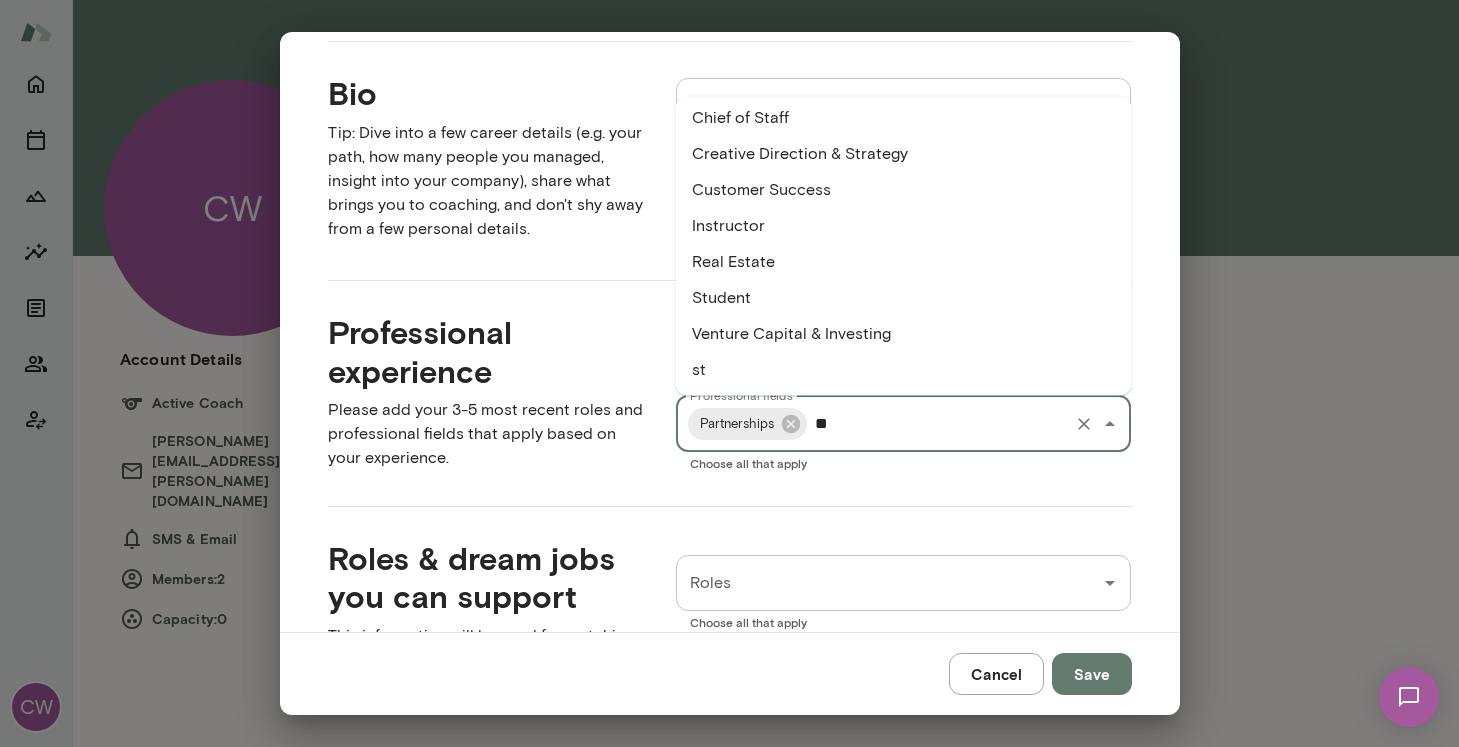type on "*" 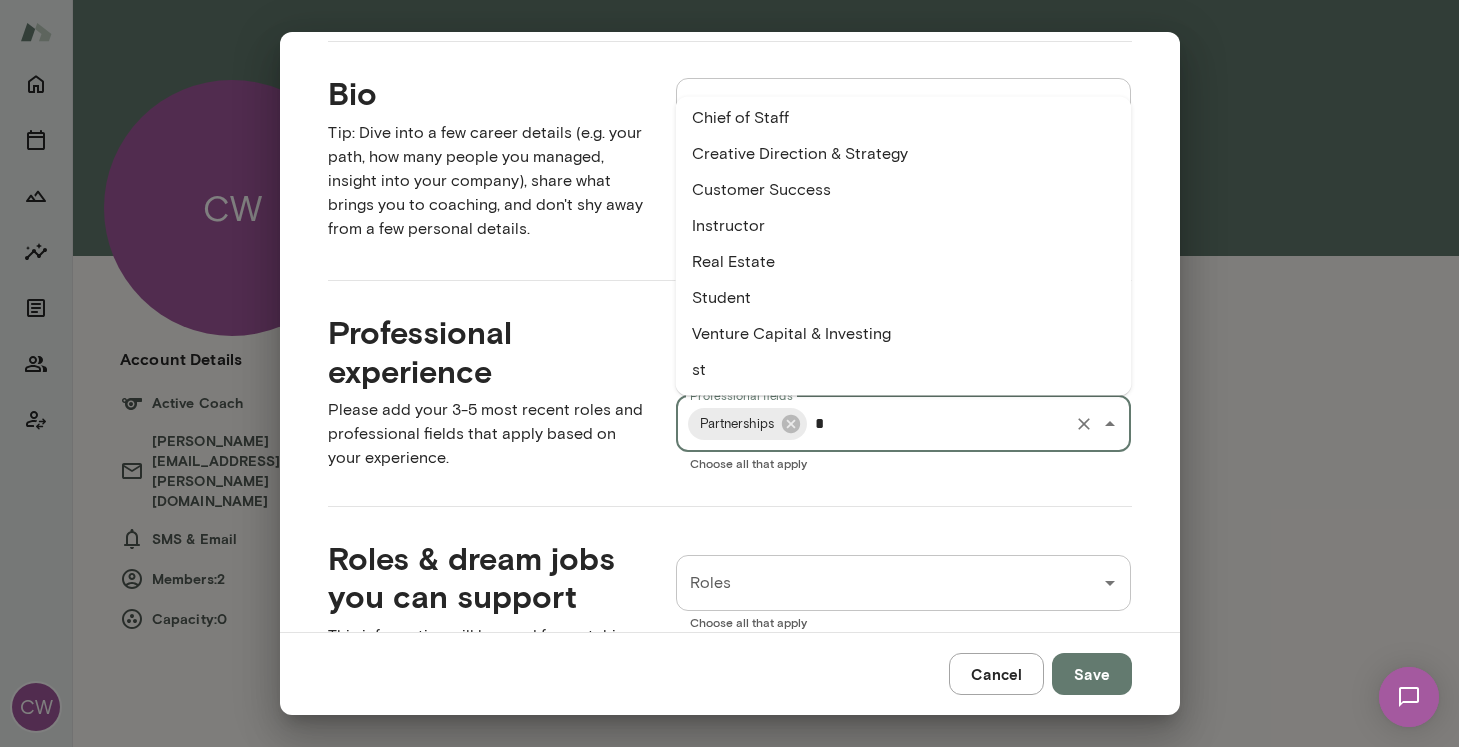 scroll, scrollTop: 393, scrollLeft: 0, axis: vertical 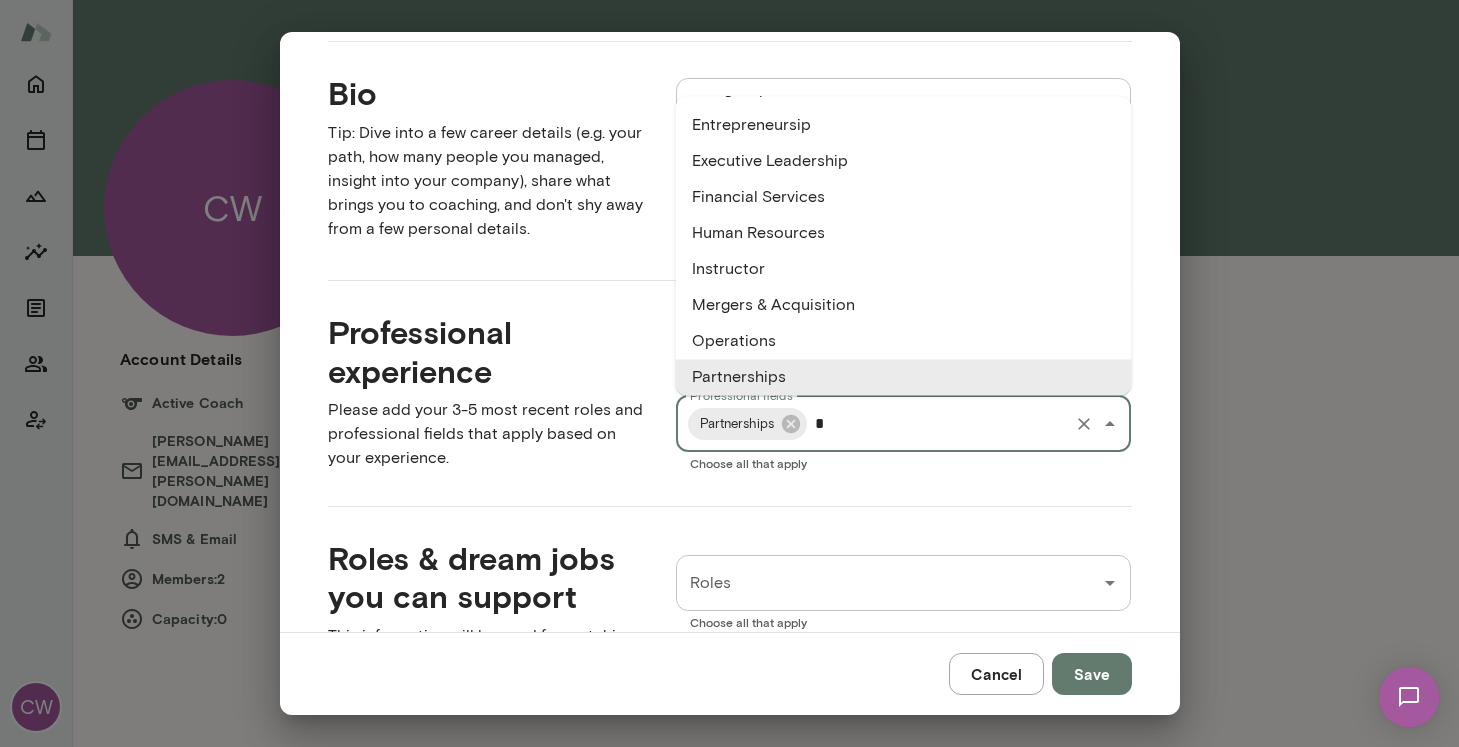 type 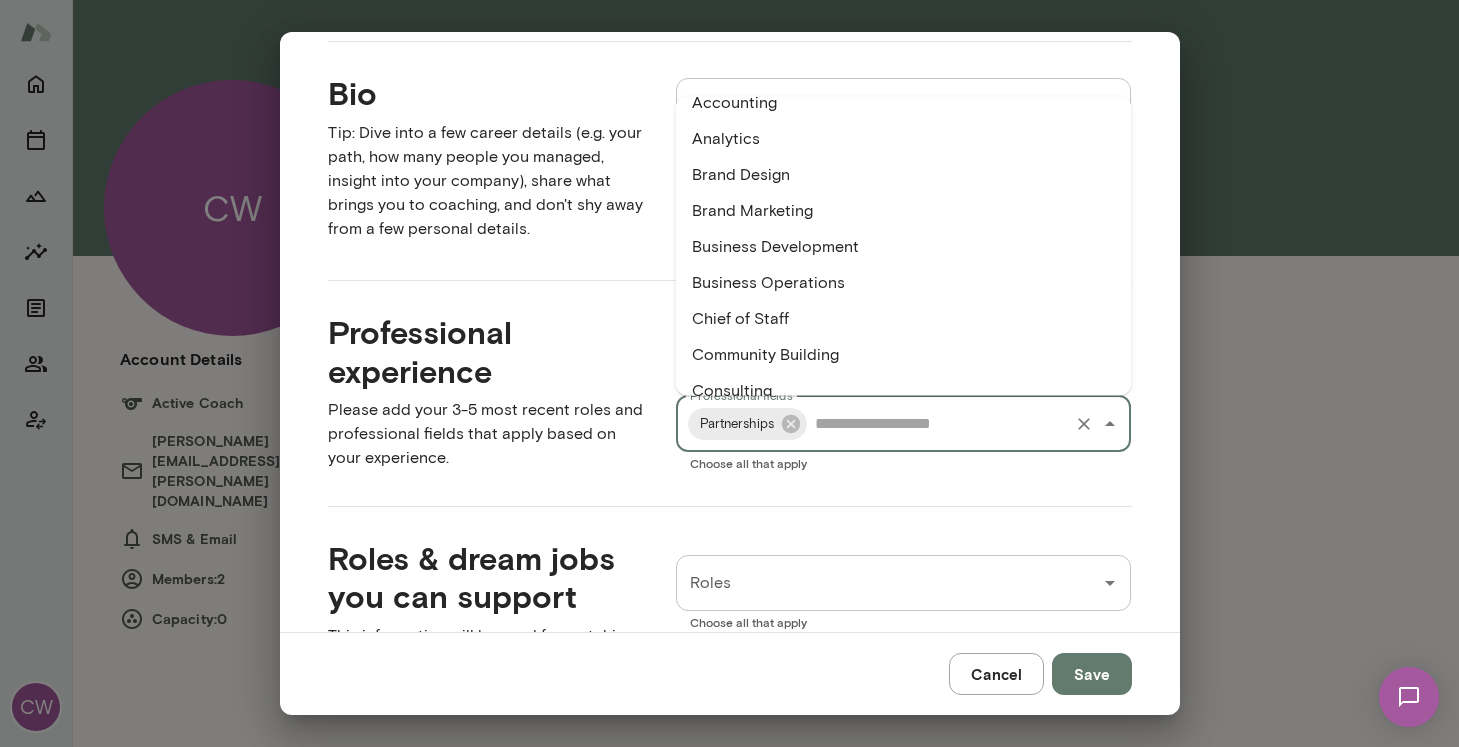 scroll, scrollTop: 67, scrollLeft: 0, axis: vertical 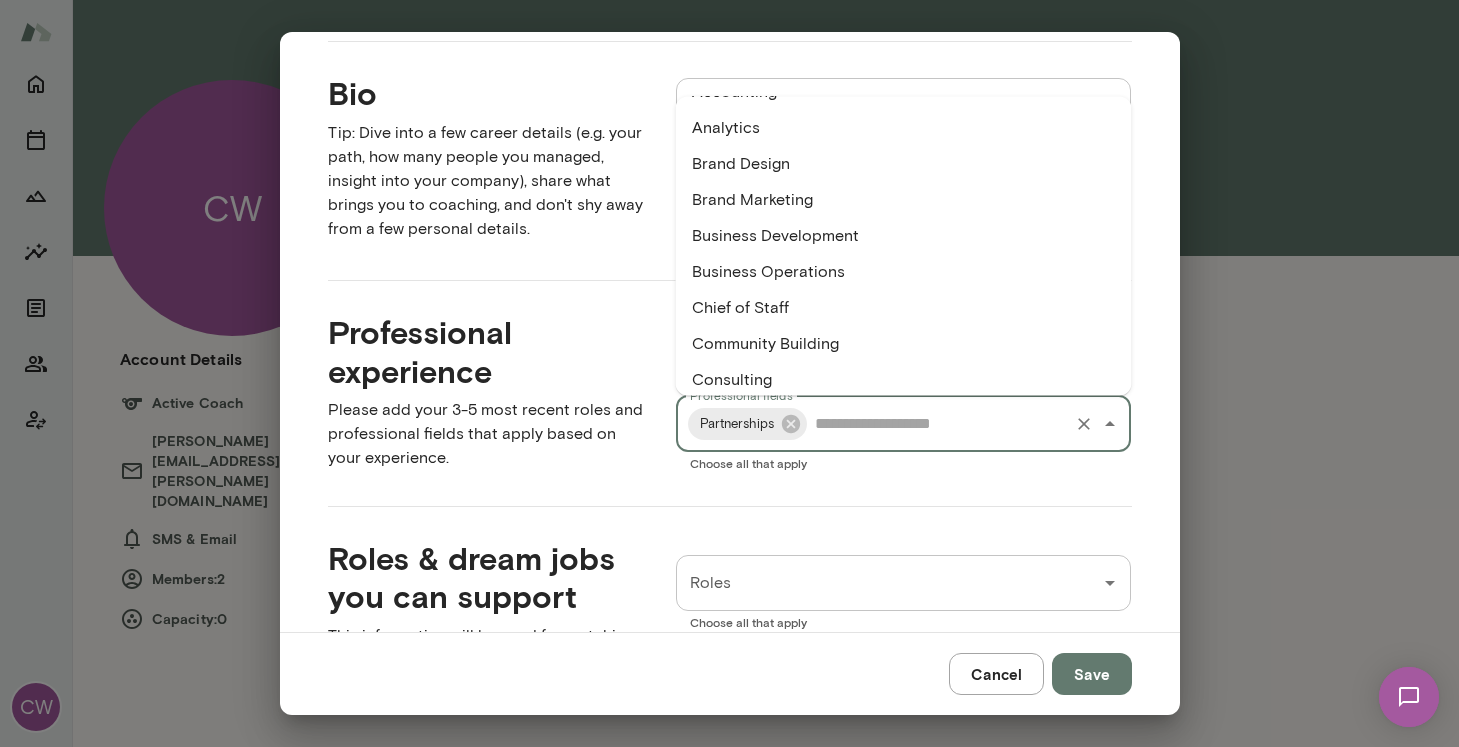 click on "Business Operations" at bounding box center (904, 272) 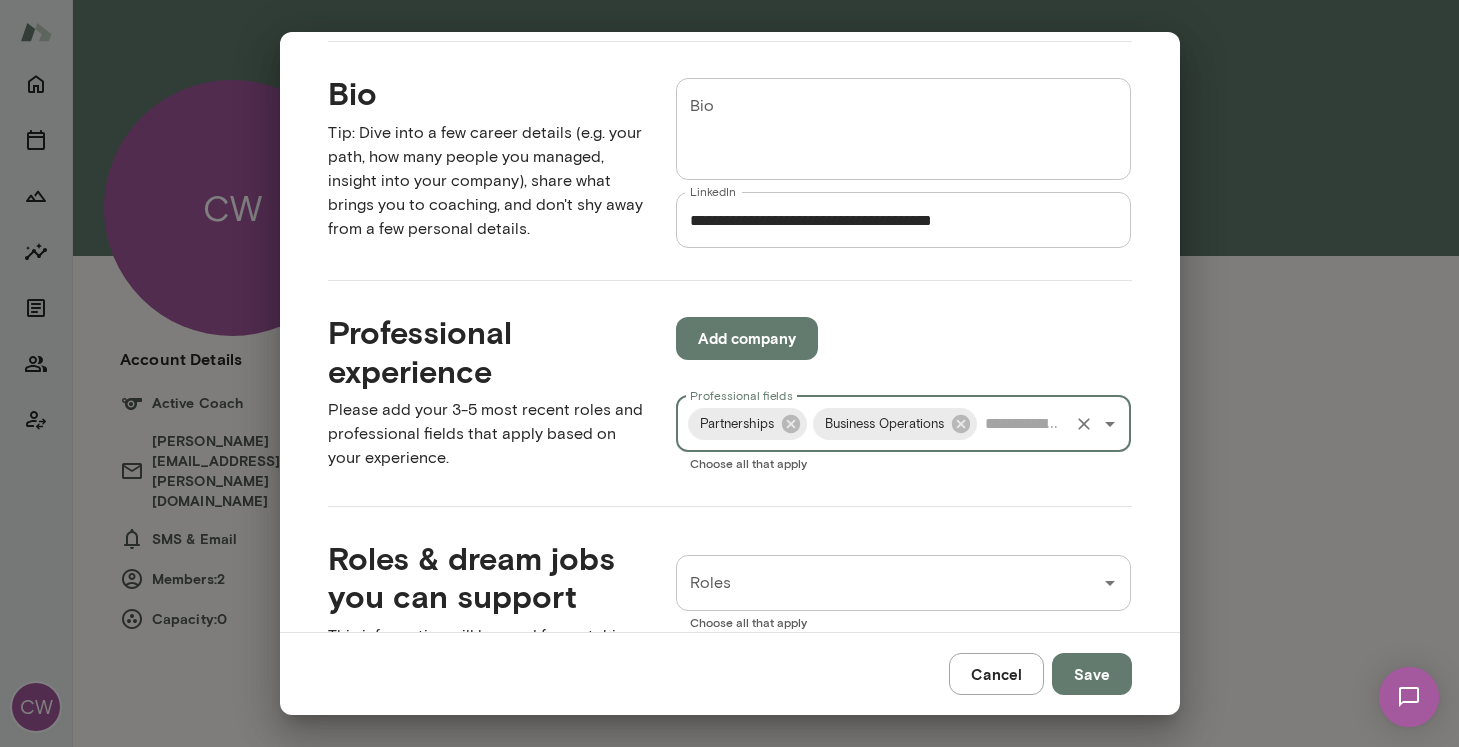 click on "Professional fields" at bounding box center (1023, 424) 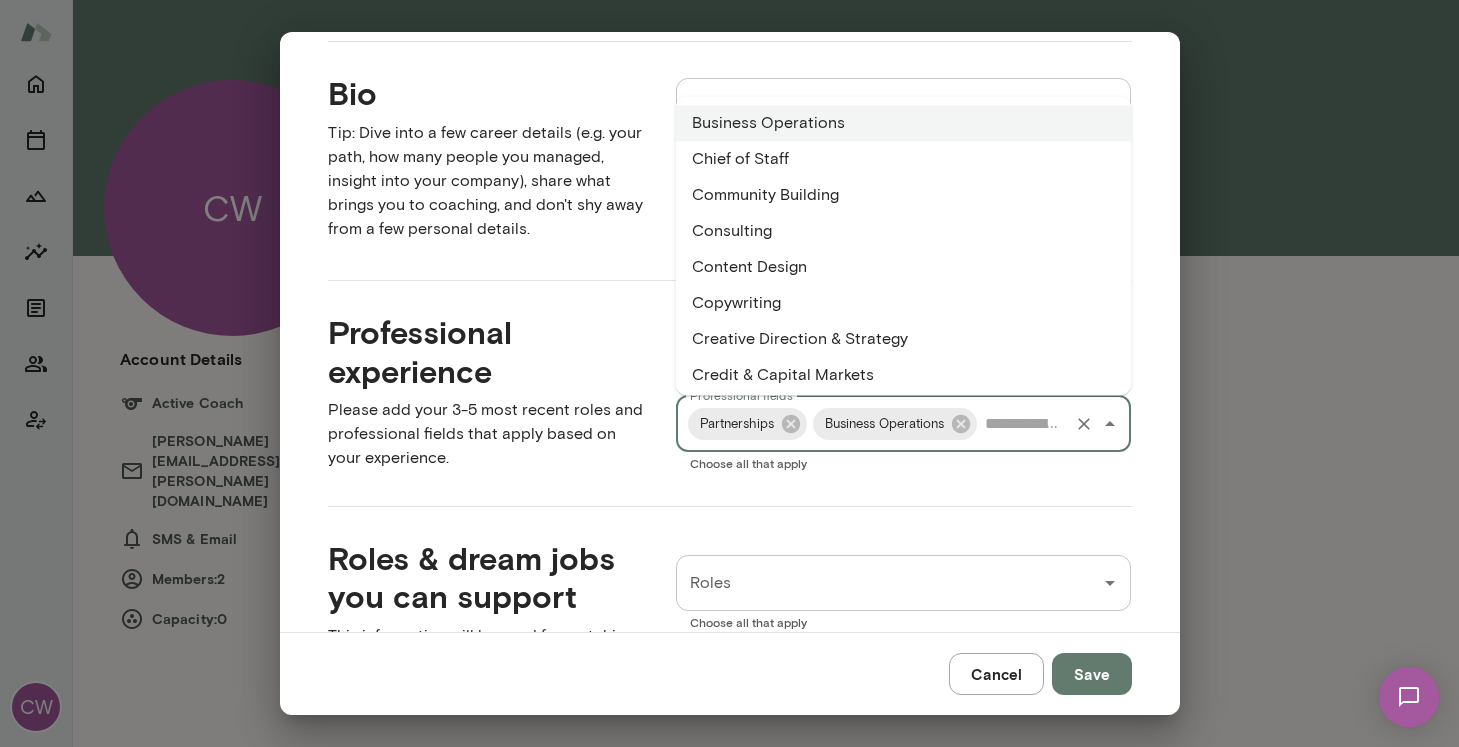 scroll, scrollTop: 222, scrollLeft: 0, axis: vertical 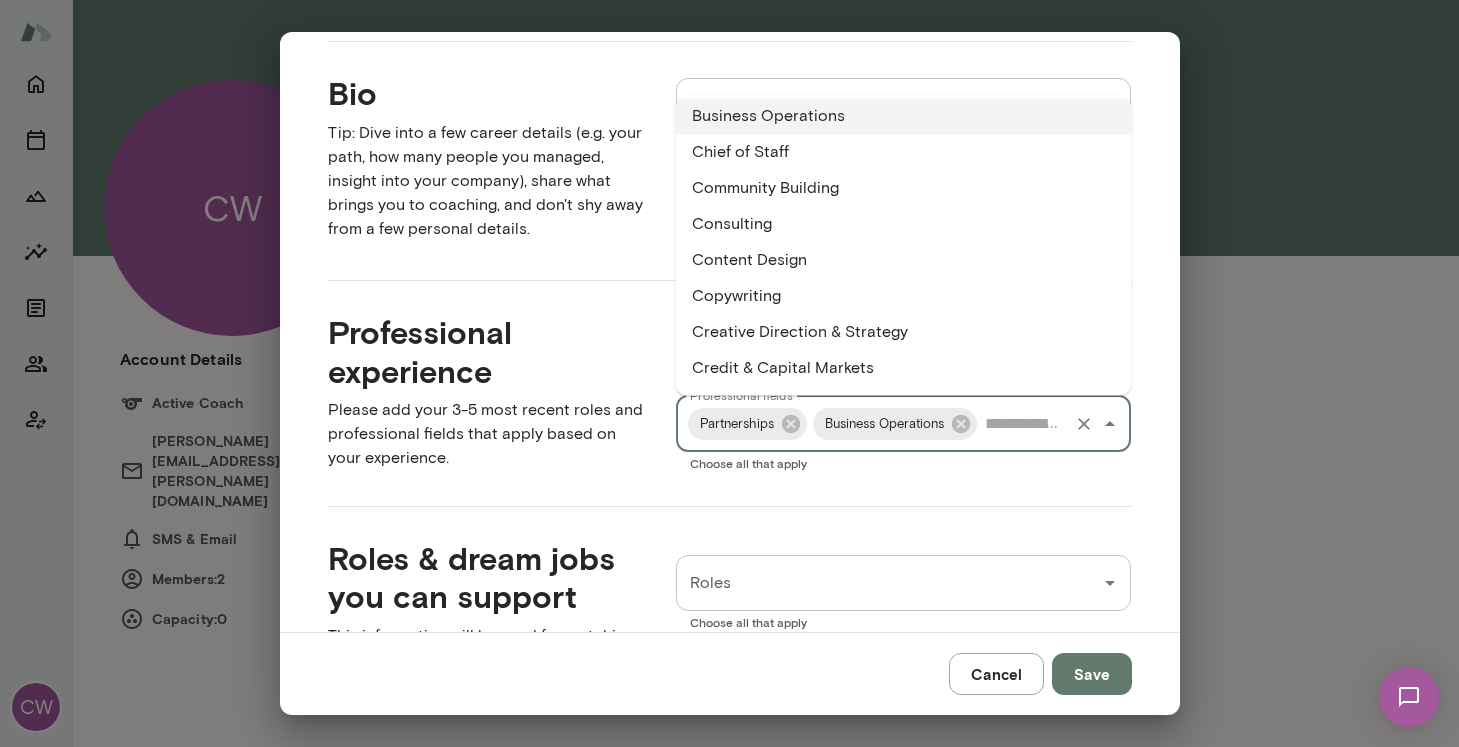 click on "Consulting" at bounding box center [904, 225] 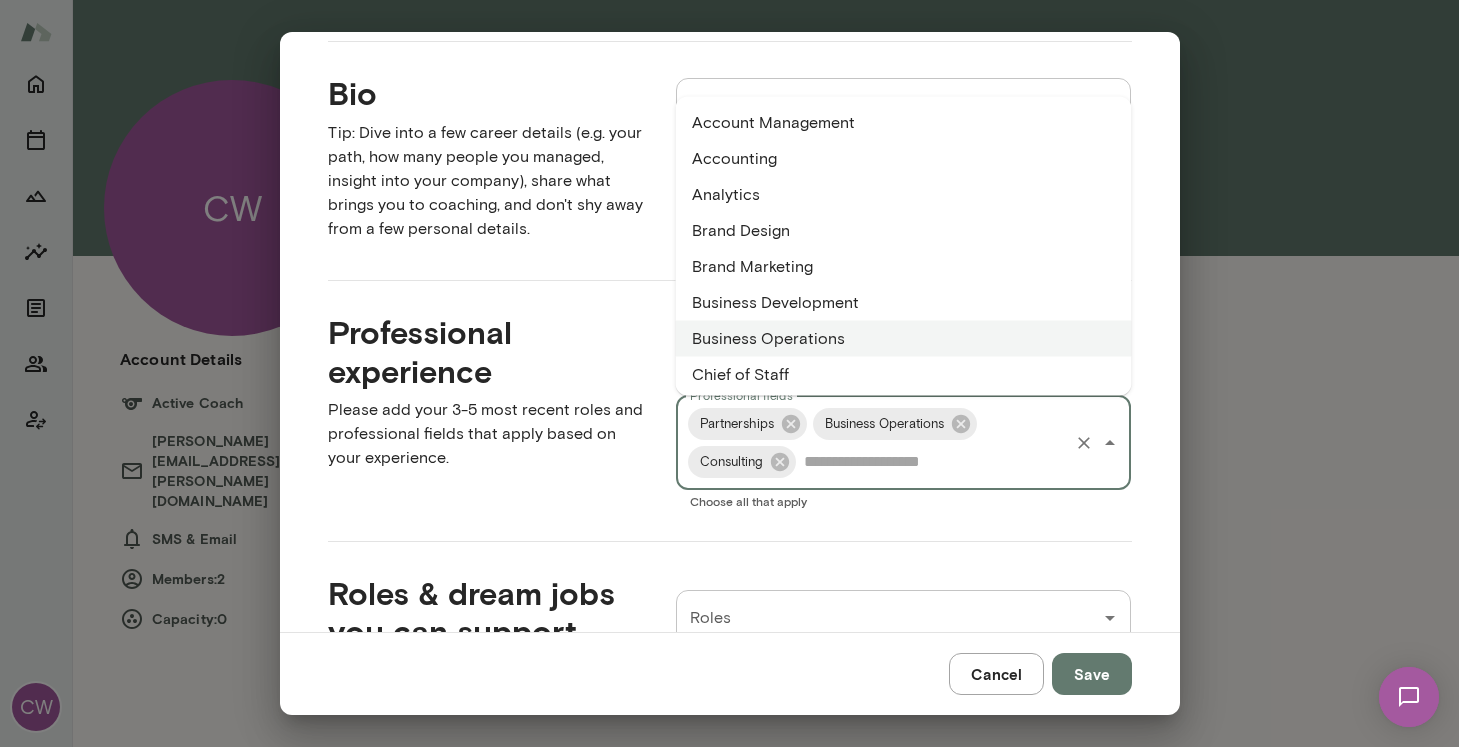 click on "Professional fields" at bounding box center [933, 462] 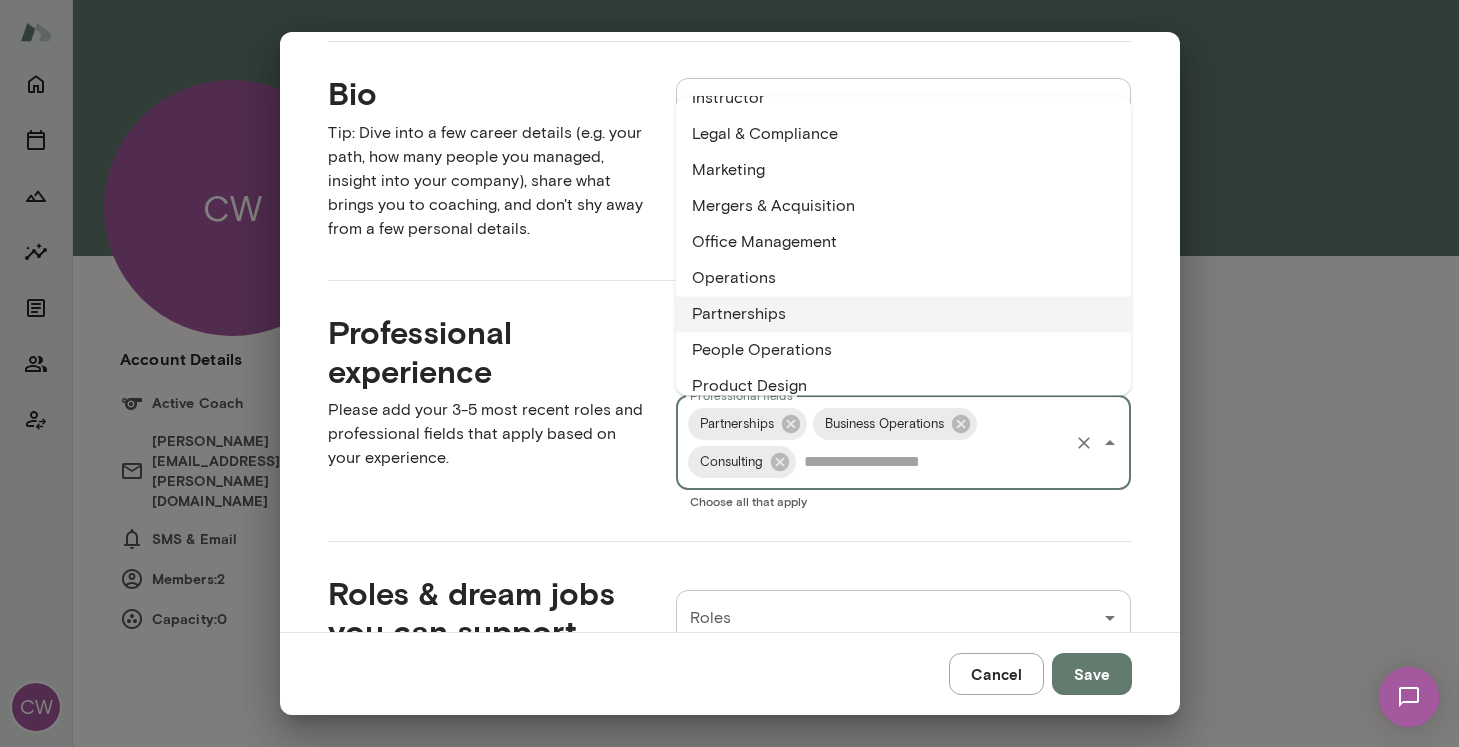 scroll, scrollTop: 925, scrollLeft: 0, axis: vertical 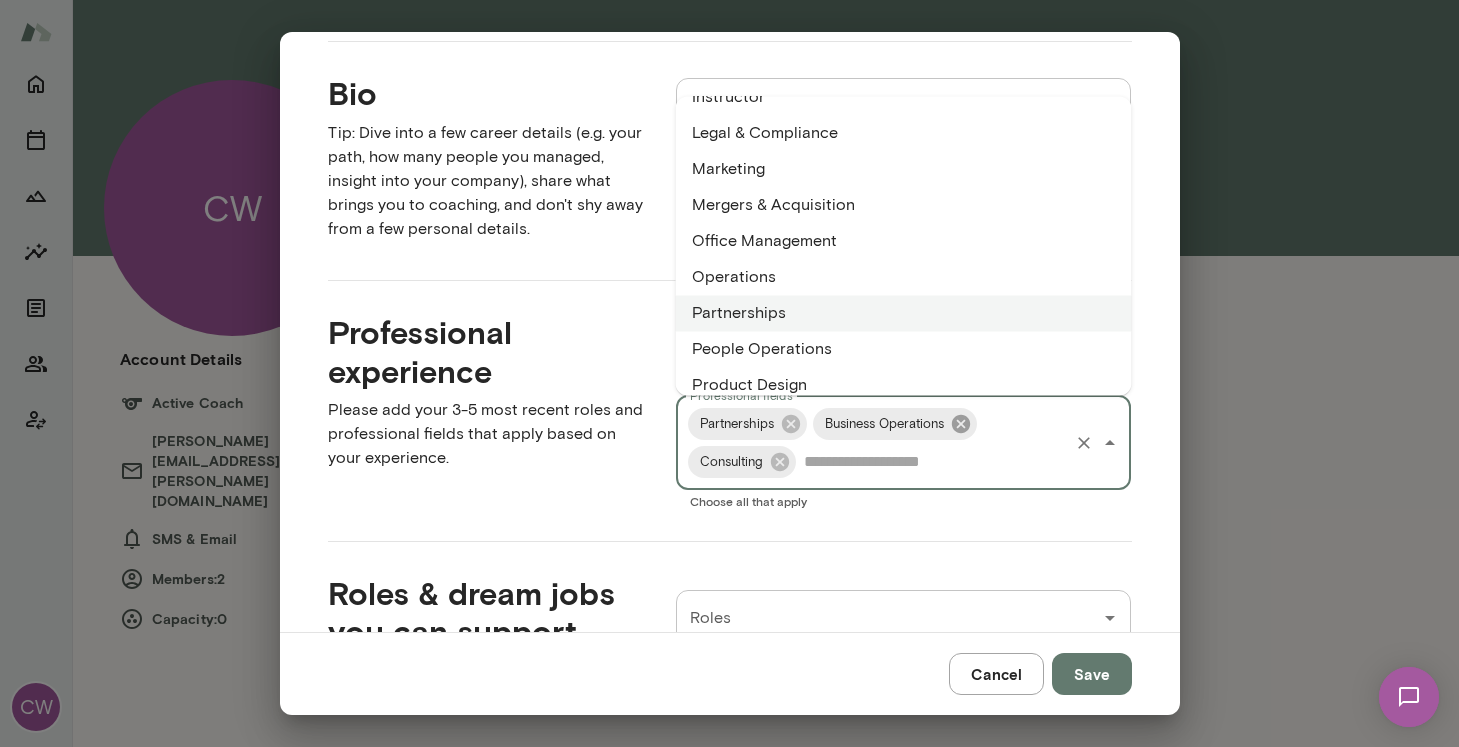 click 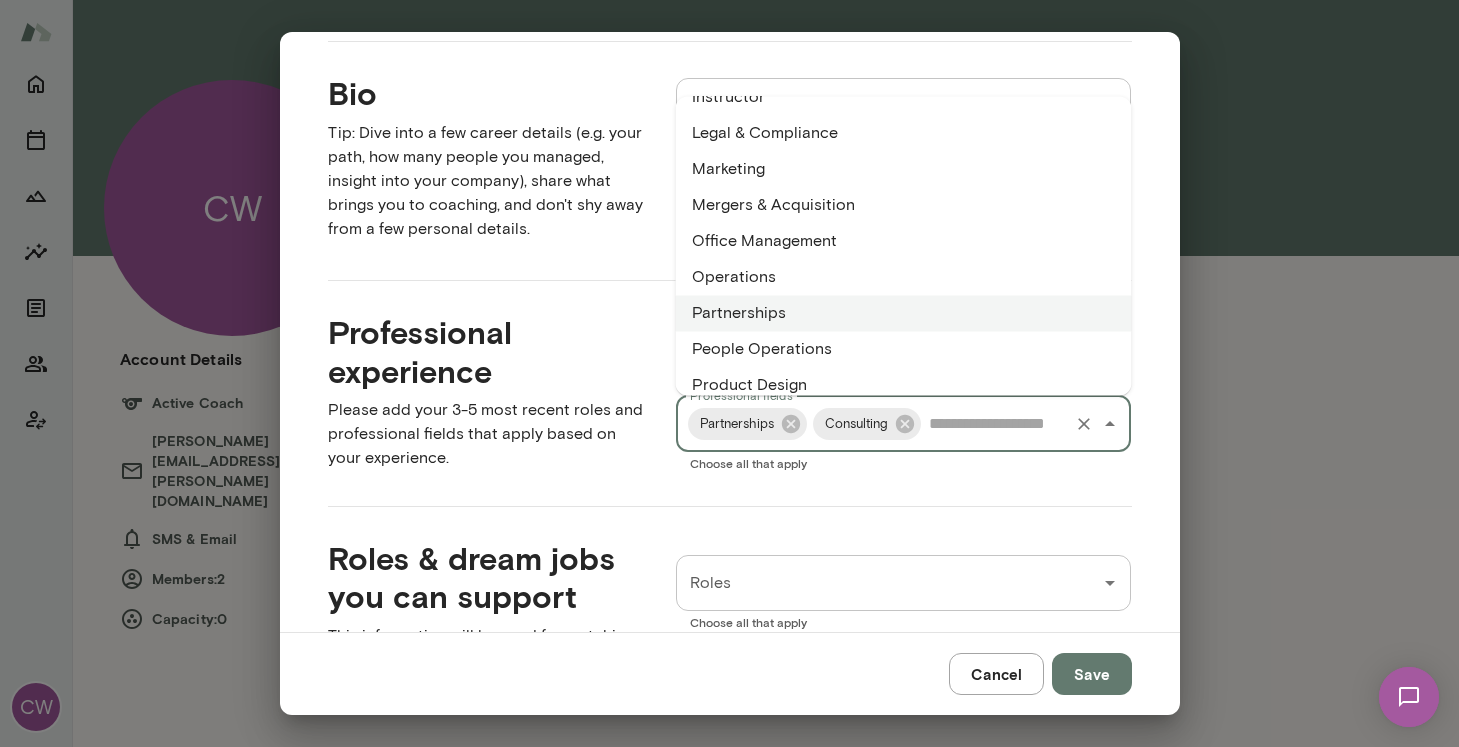 click on "Operations" at bounding box center [904, 278] 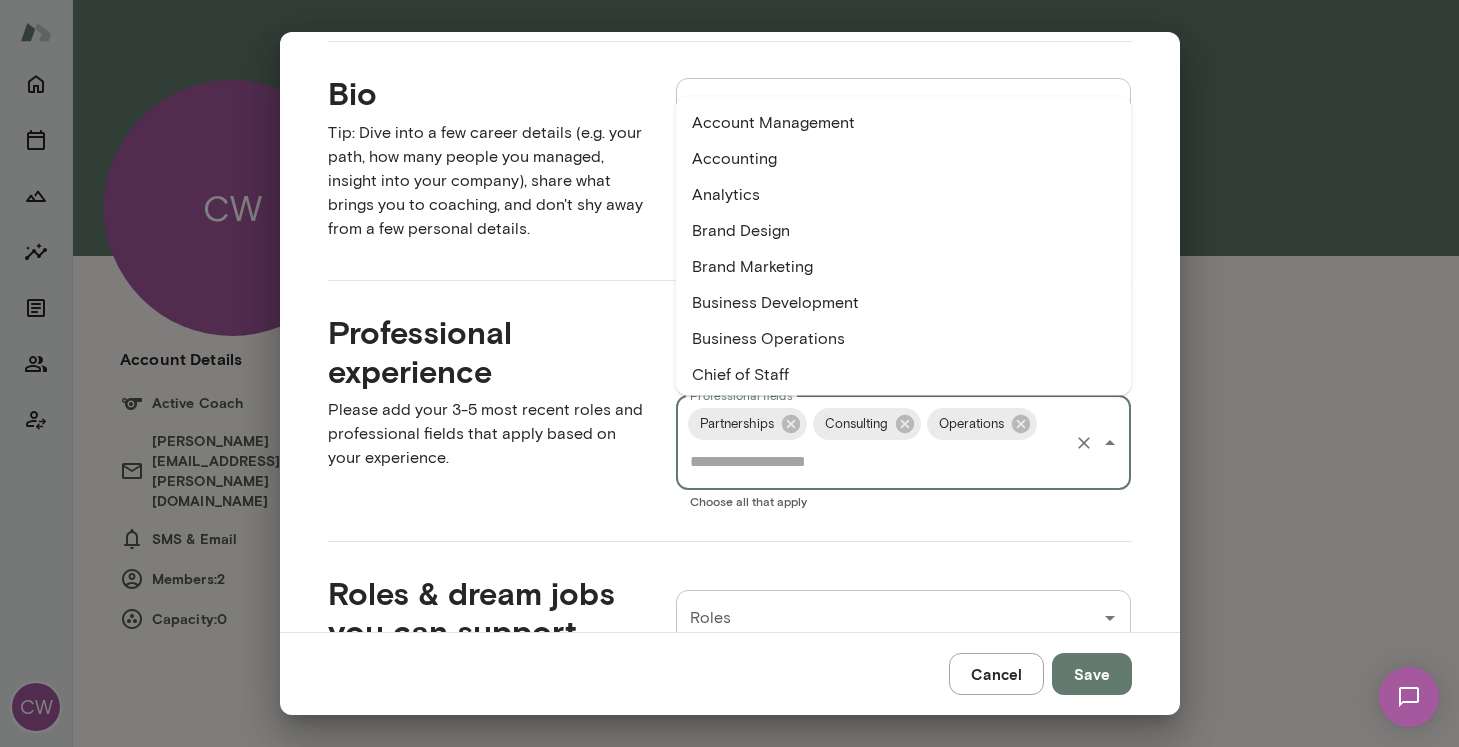 click on "Professional fields" at bounding box center (876, 462) 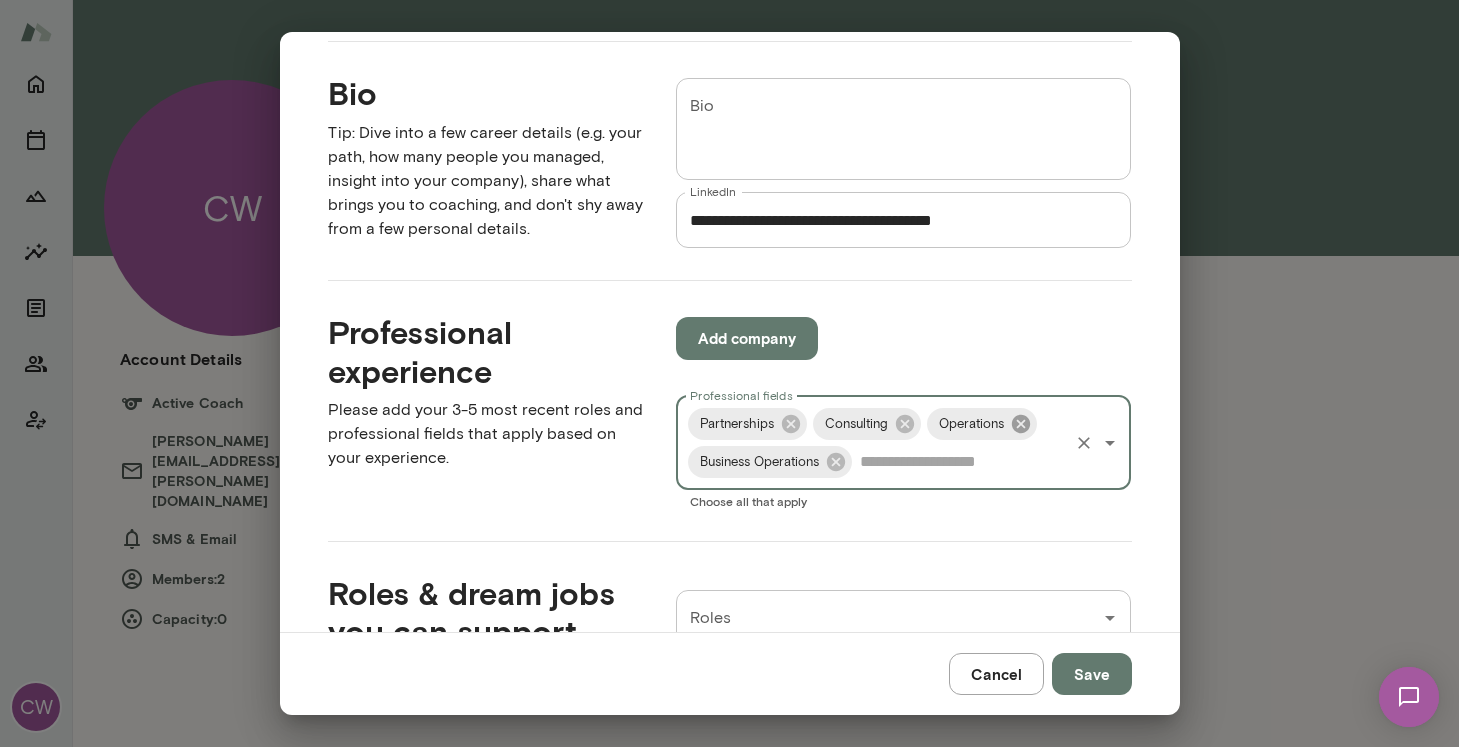 click 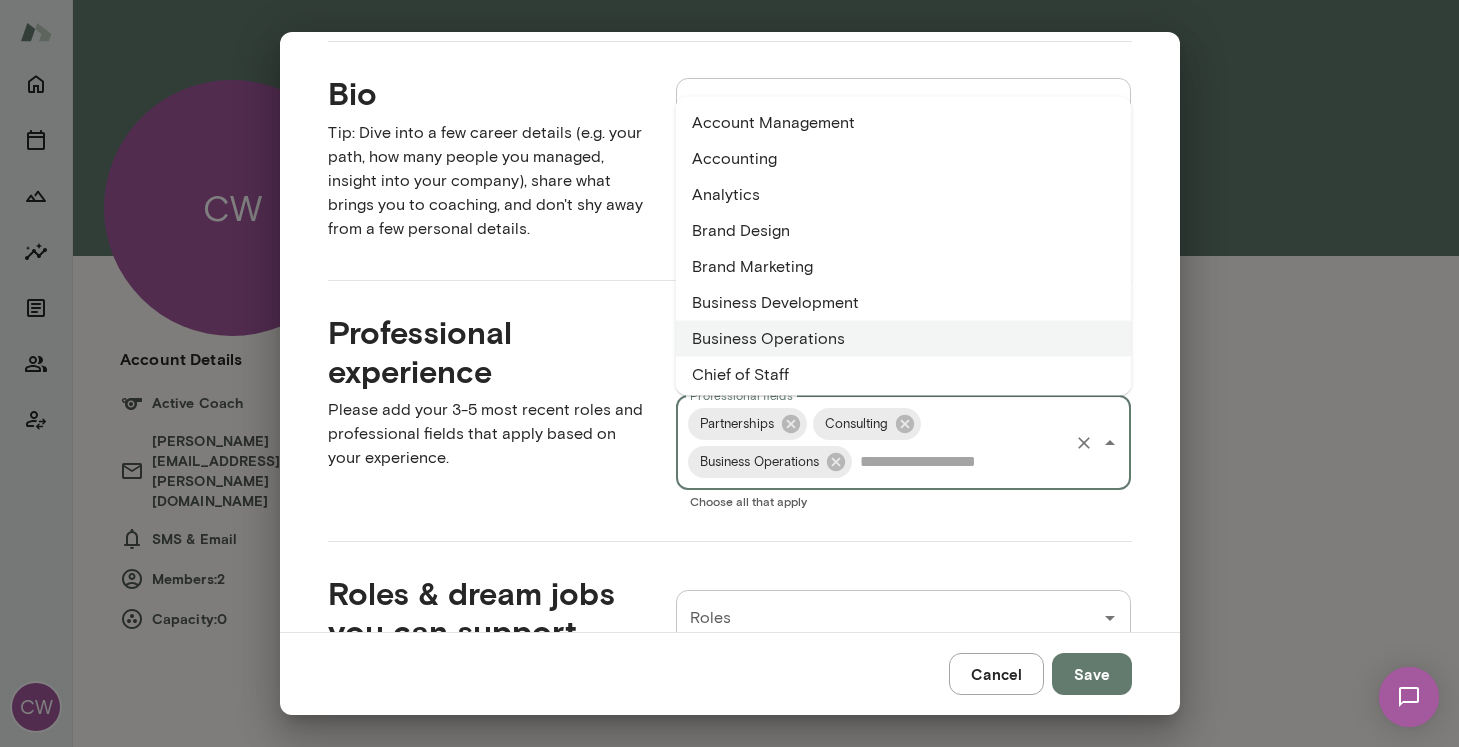 click on "Professional fields" at bounding box center (961, 462) 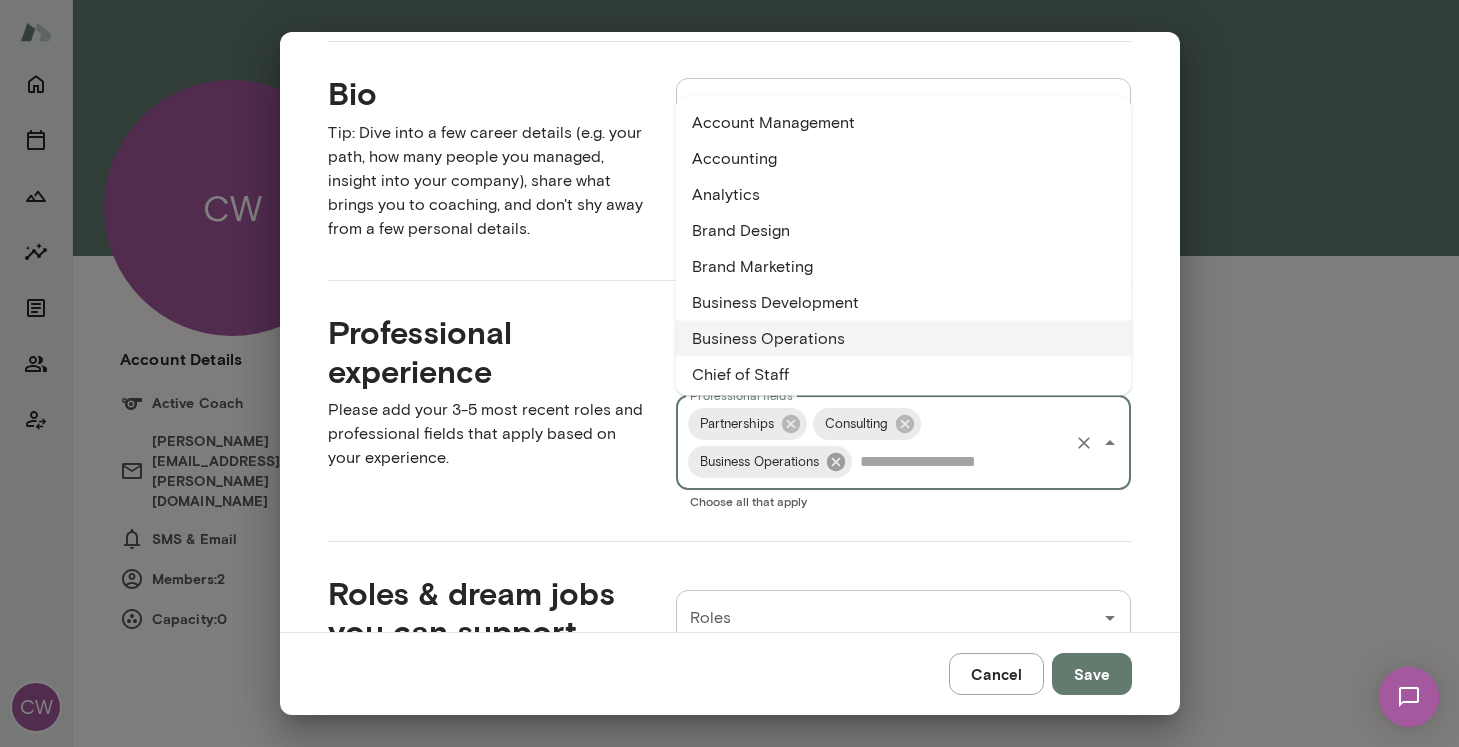click 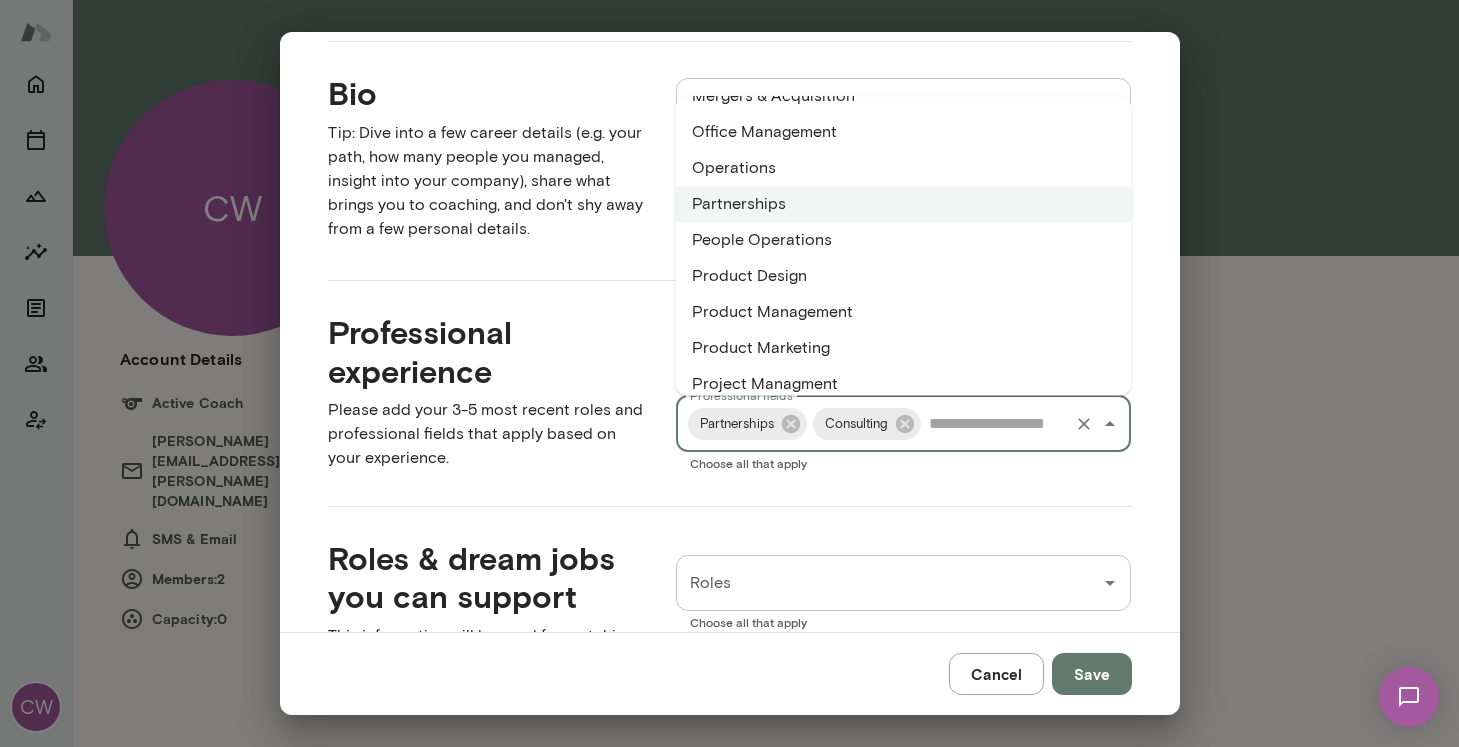 scroll, scrollTop: 1043, scrollLeft: 0, axis: vertical 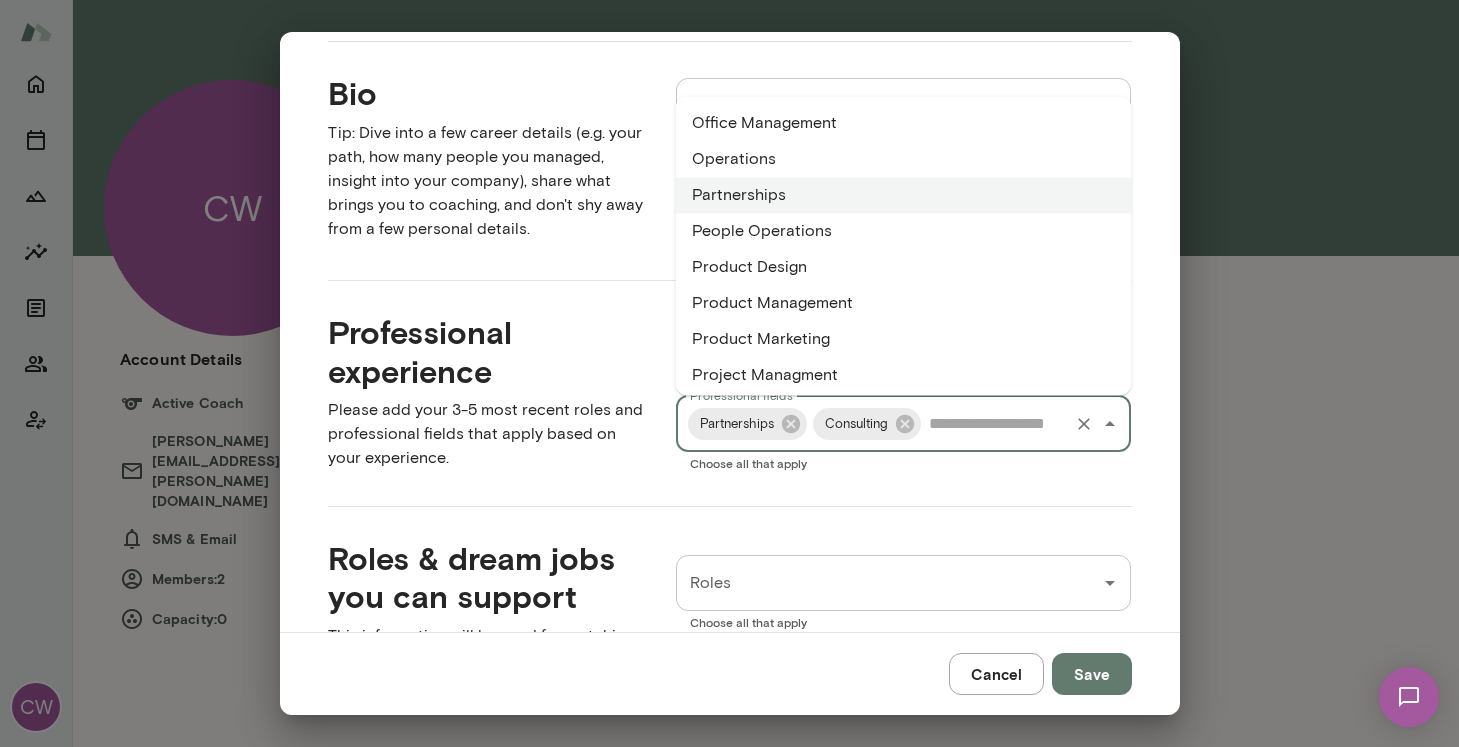 click on "Operations" at bounding box center [904, 160] 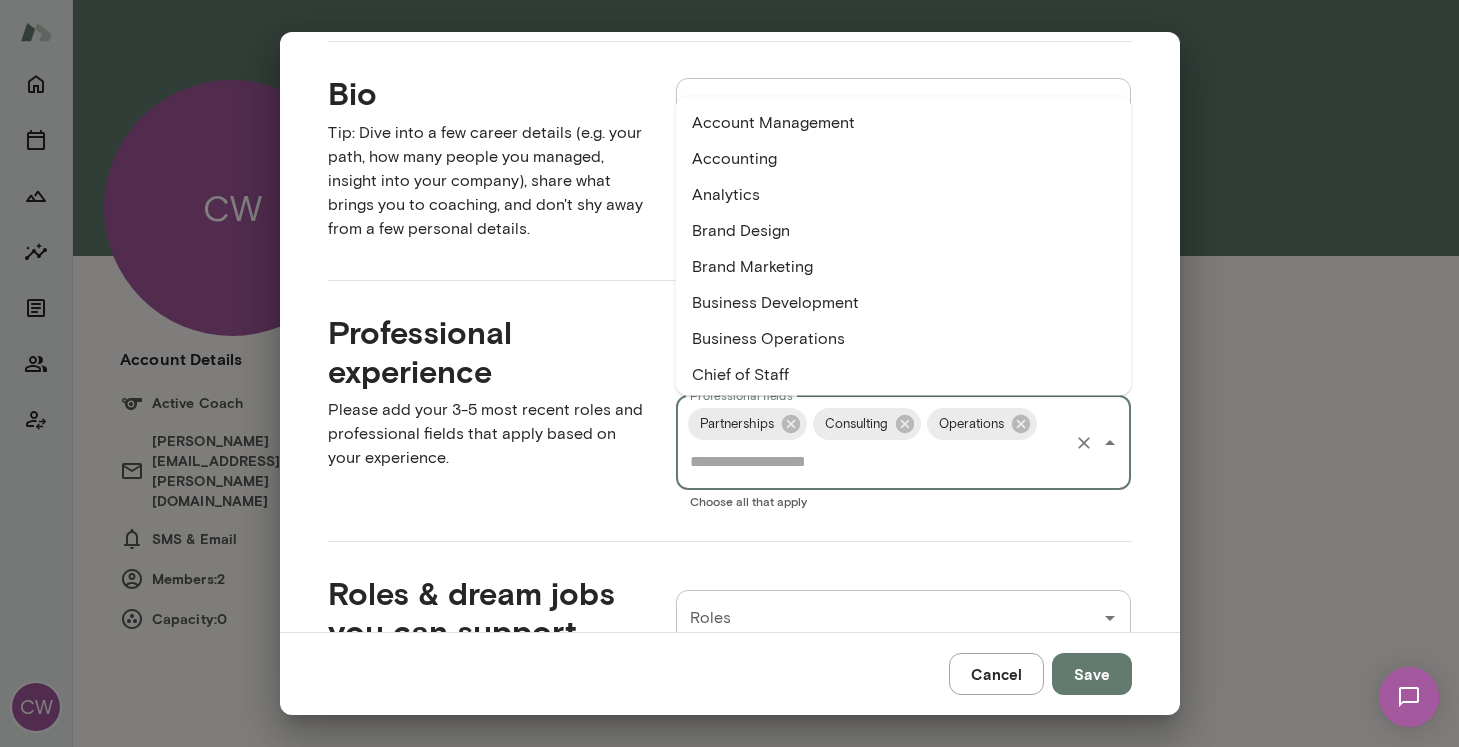 click on "Professional fields" at bounding box center [876, 462] 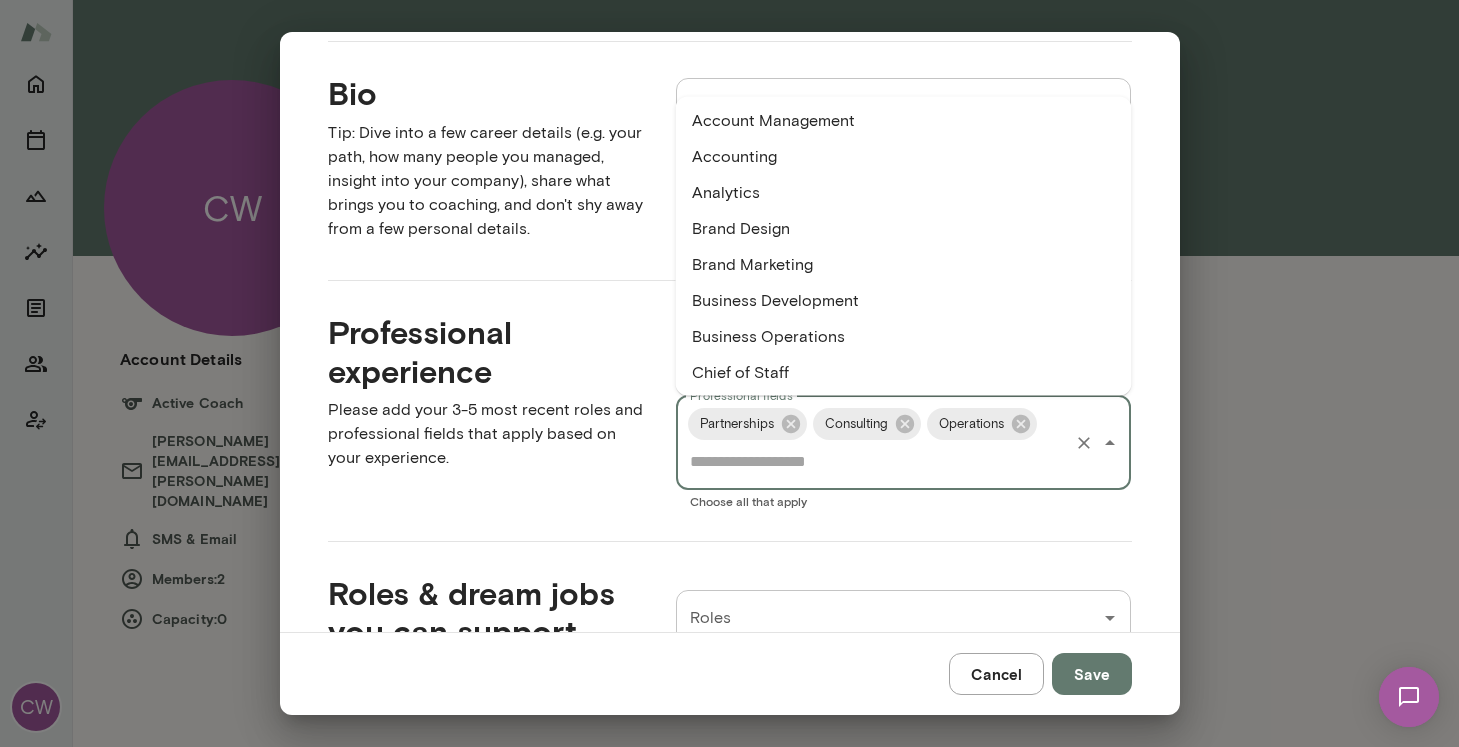 scroll, scrollTop: 0, scrollLeft: 0, axis: both 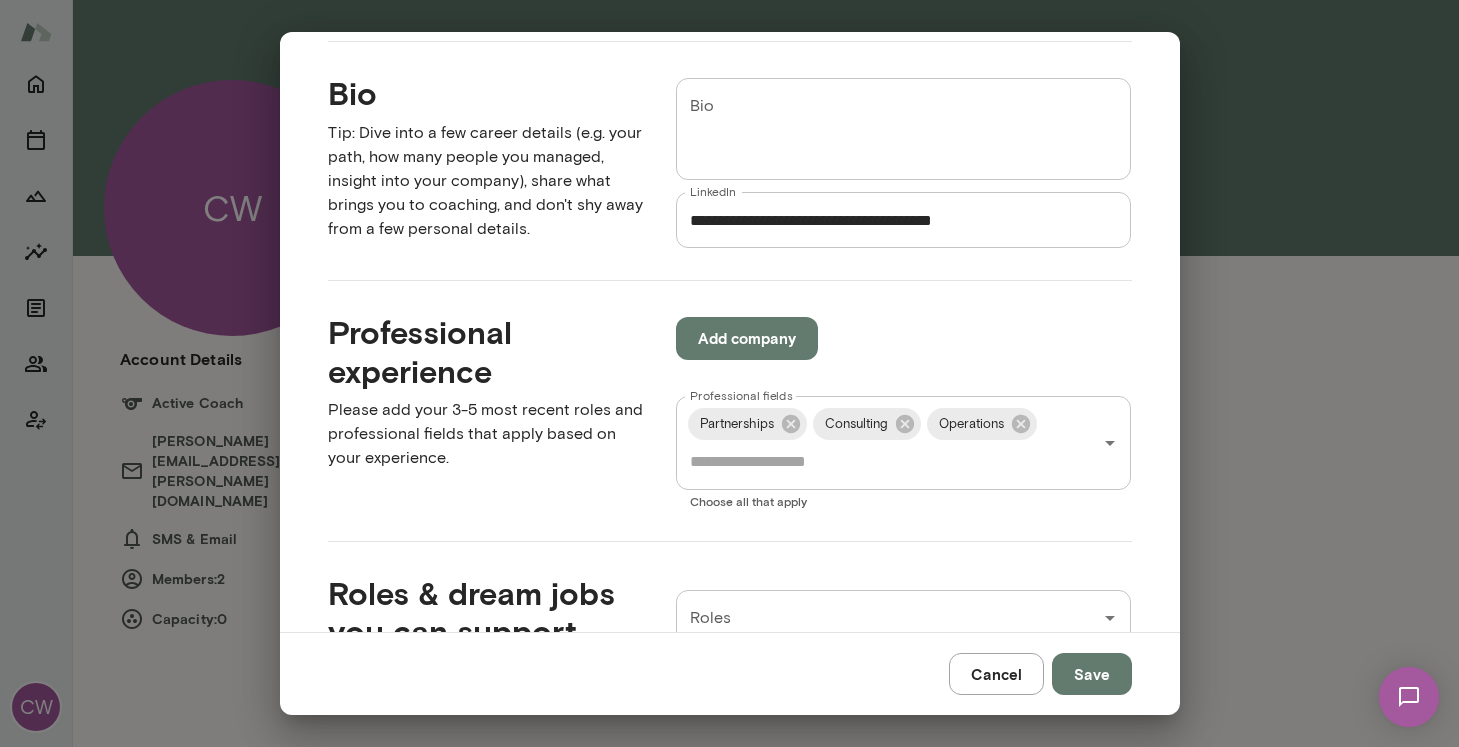click on "Roles & dream jobs you can support This information will be used for matching and not publicly shared. Please be comprehensive. Roles Roles Choose all that apply" at bounding box center (714, 638) 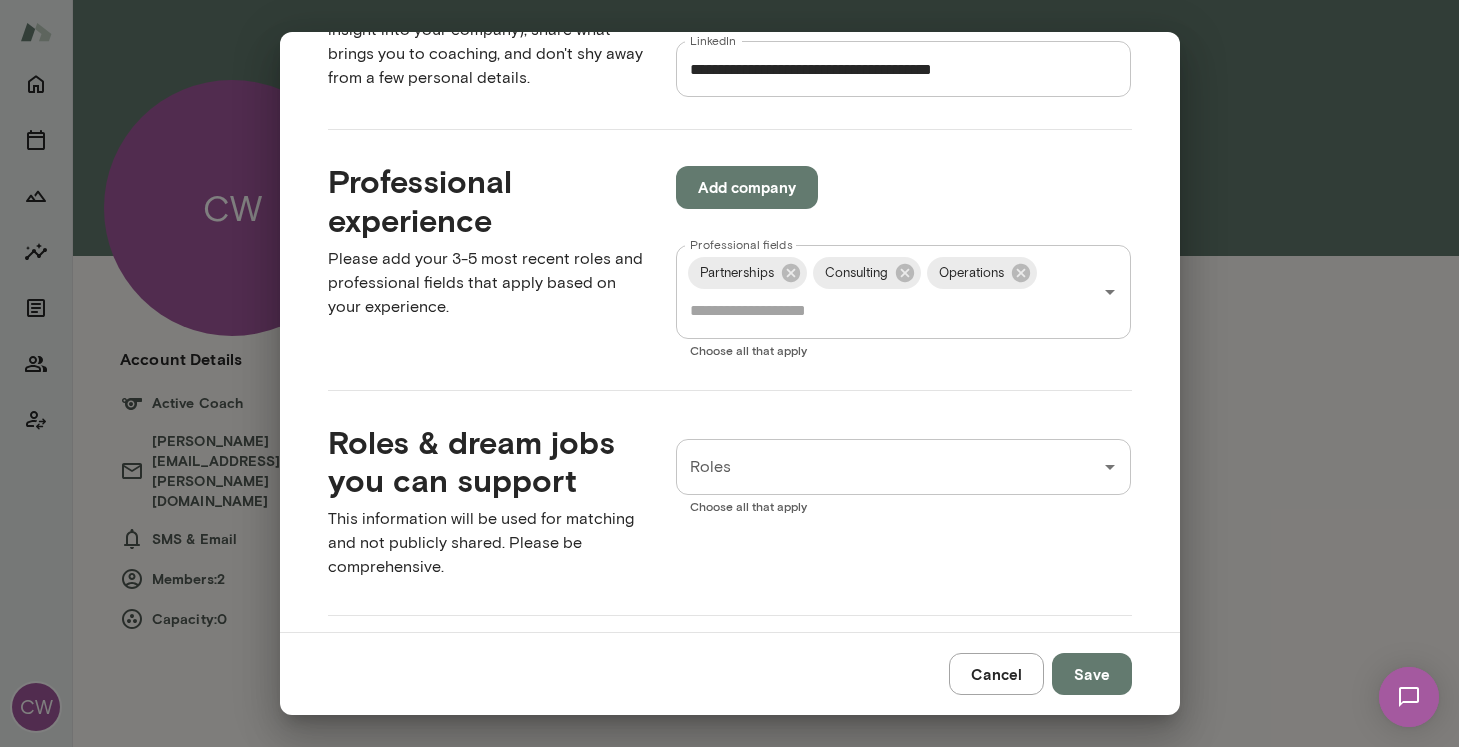 scroll, scrollTop: 764, scrollLeft: 0, axis: vertical 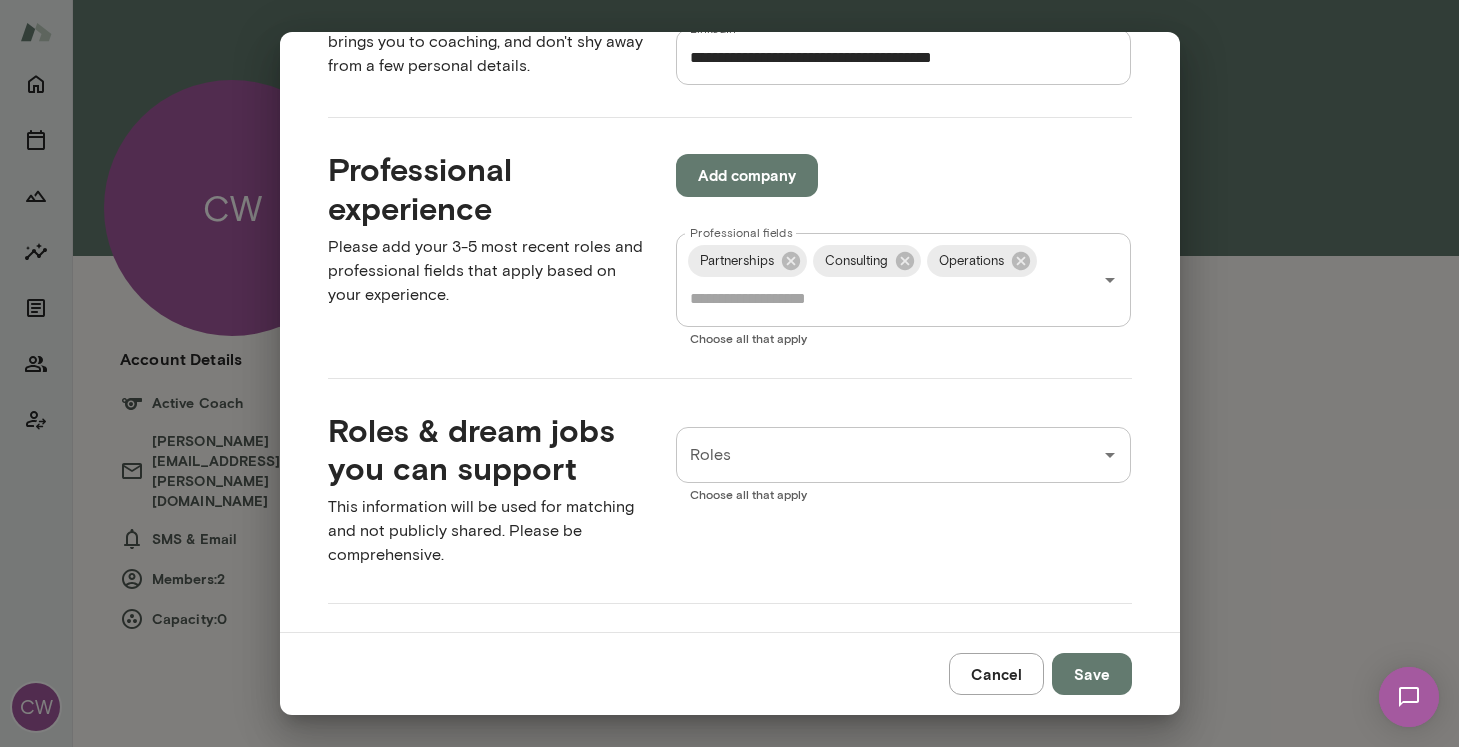 click on "Roles" at bounding box center (889, 455) 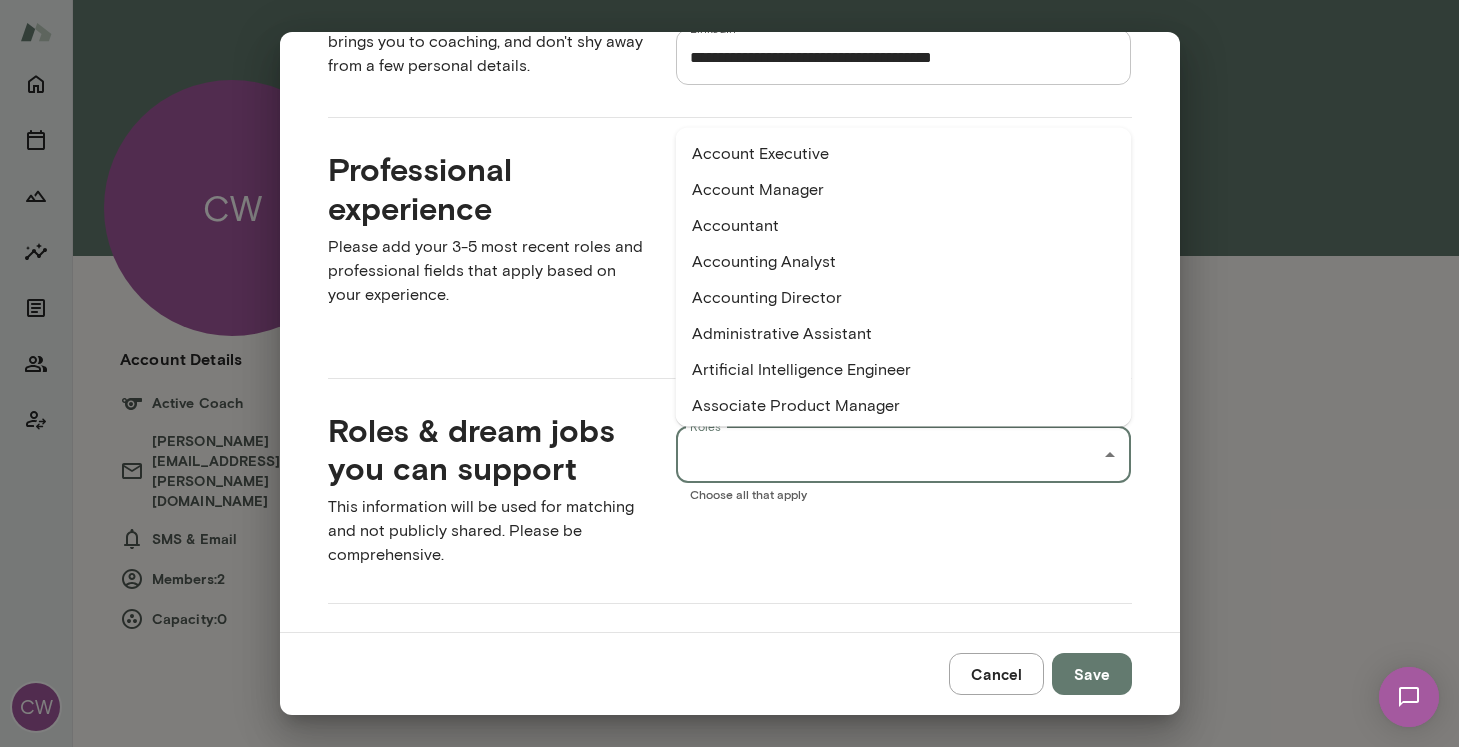 click on "Roles Roles Choose all that apply" at bounding box center (888, 483) 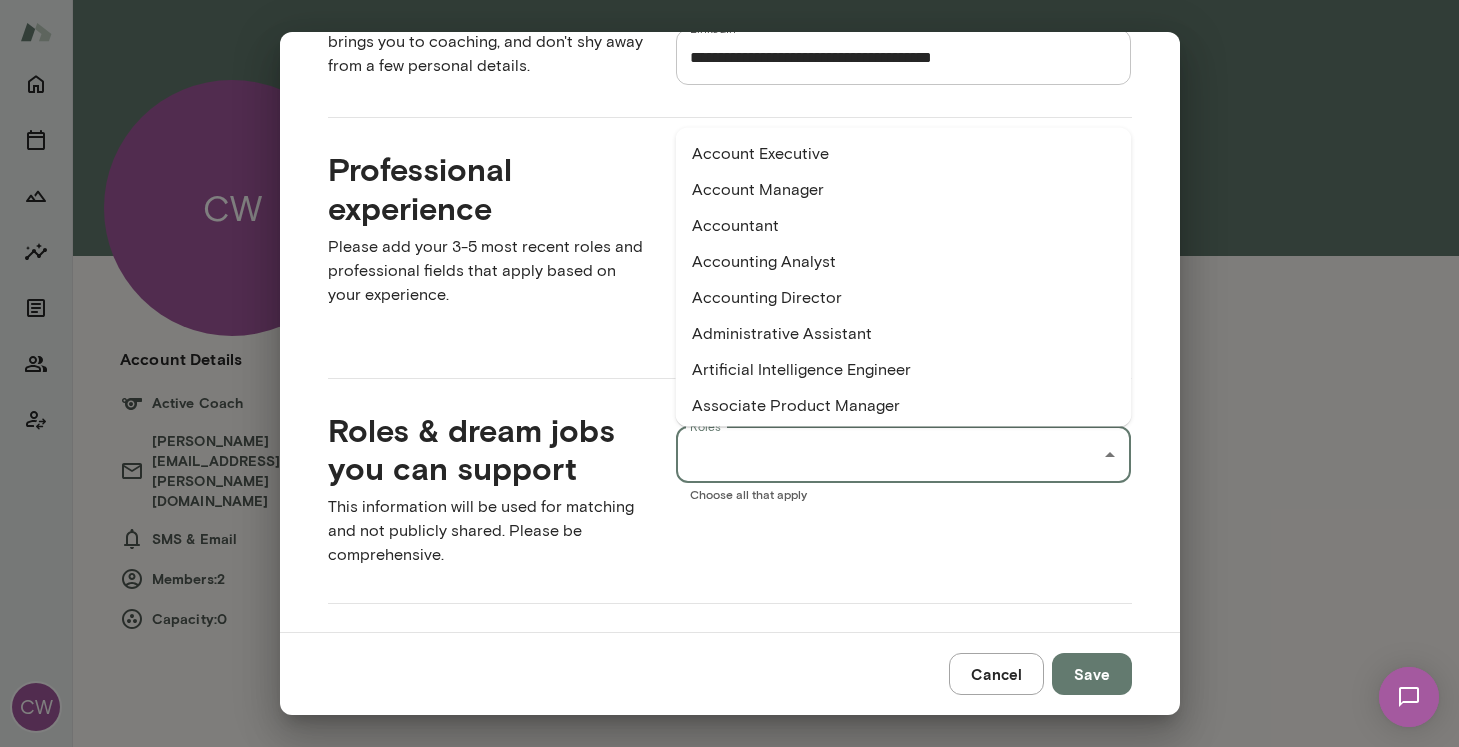 click on "Roles" at bounding box center (889, 455) 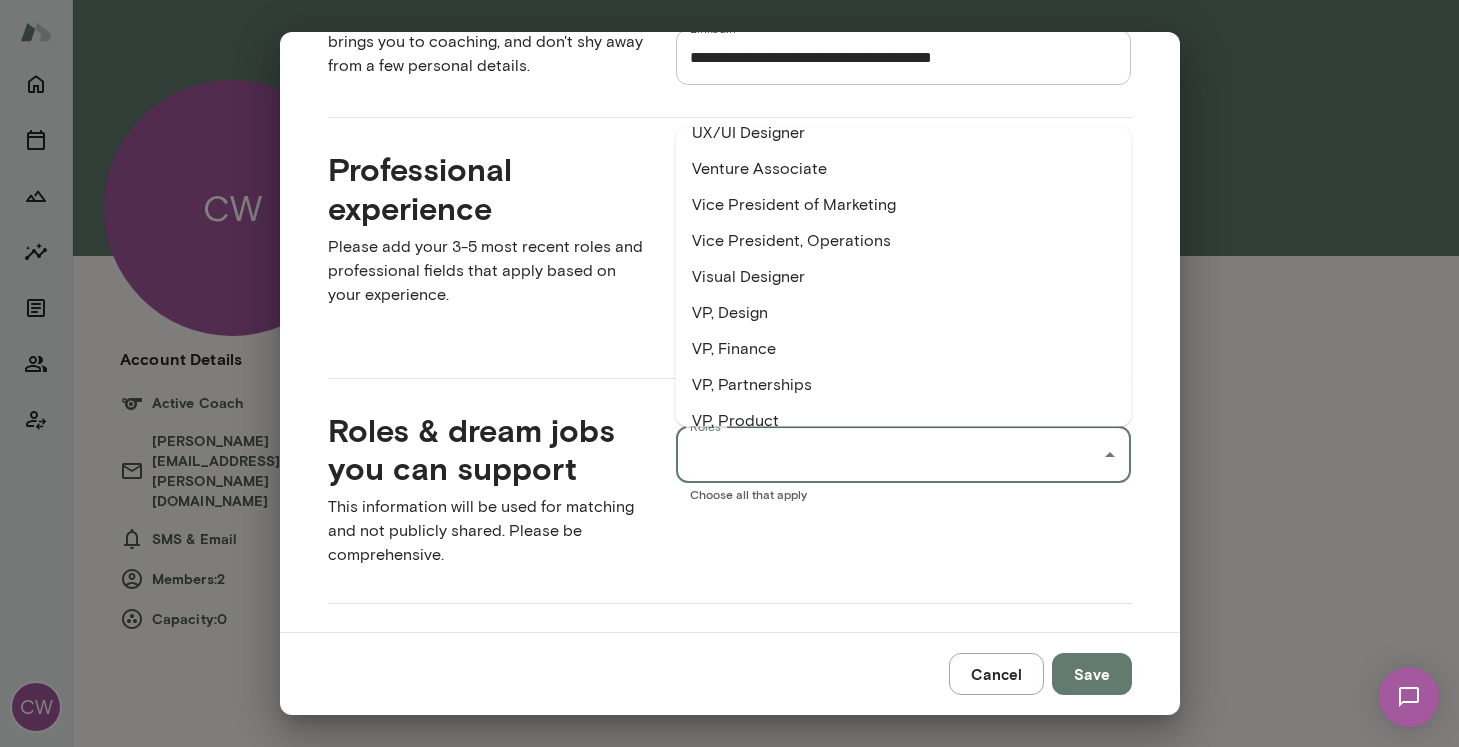 scroll, scrollTop: 3811, scrollLeft: 0, axis: vertical 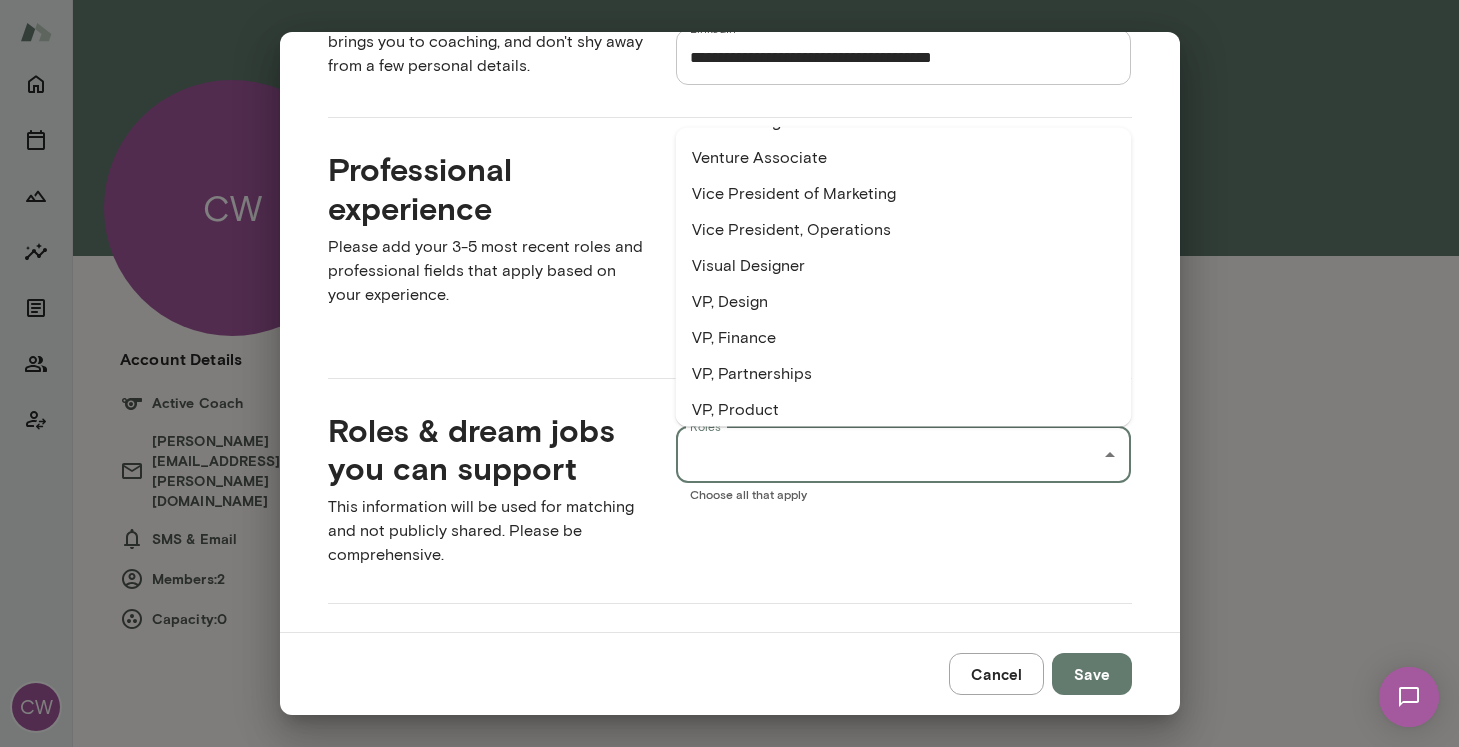 click on "Vice President, Operations" at bounding box center (904, 231) 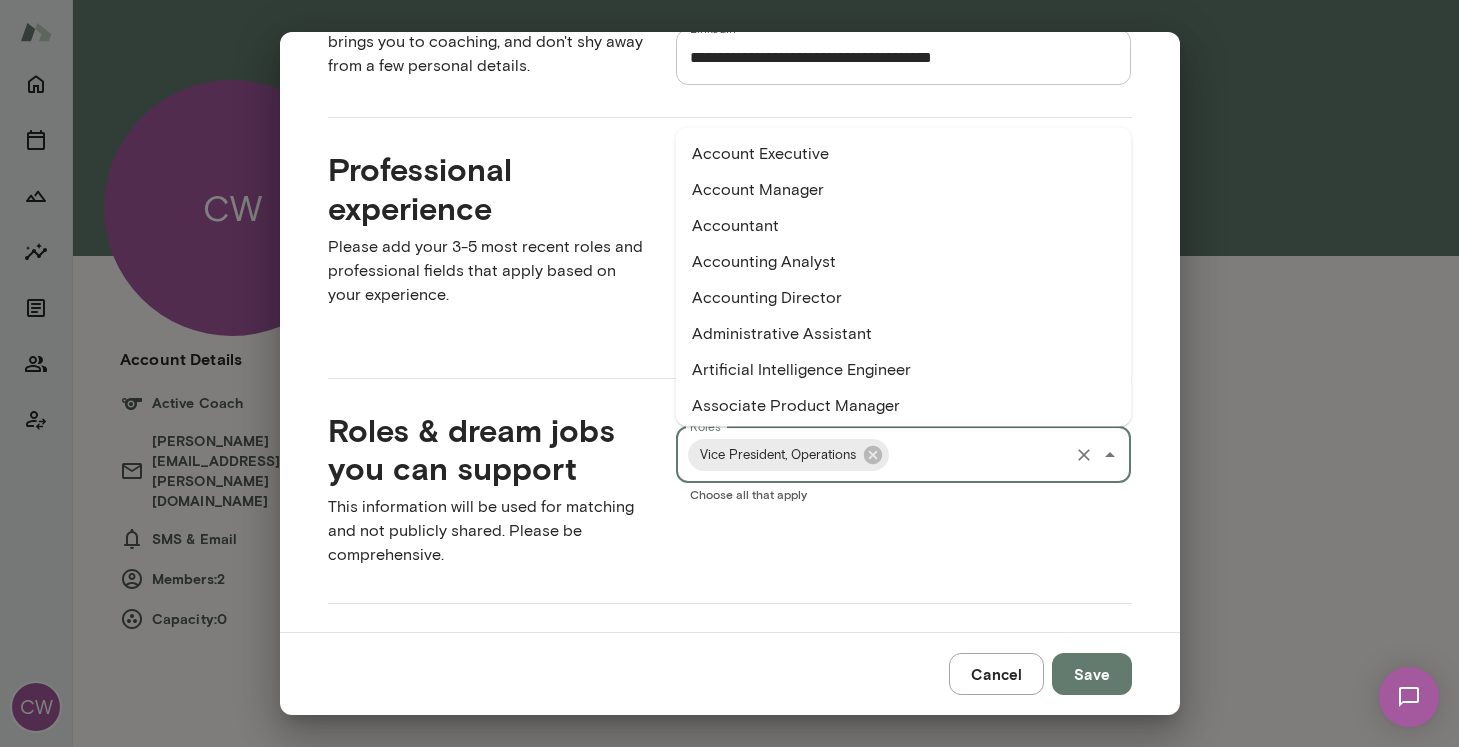 click on "Roles" at bounding box center (979, 455) 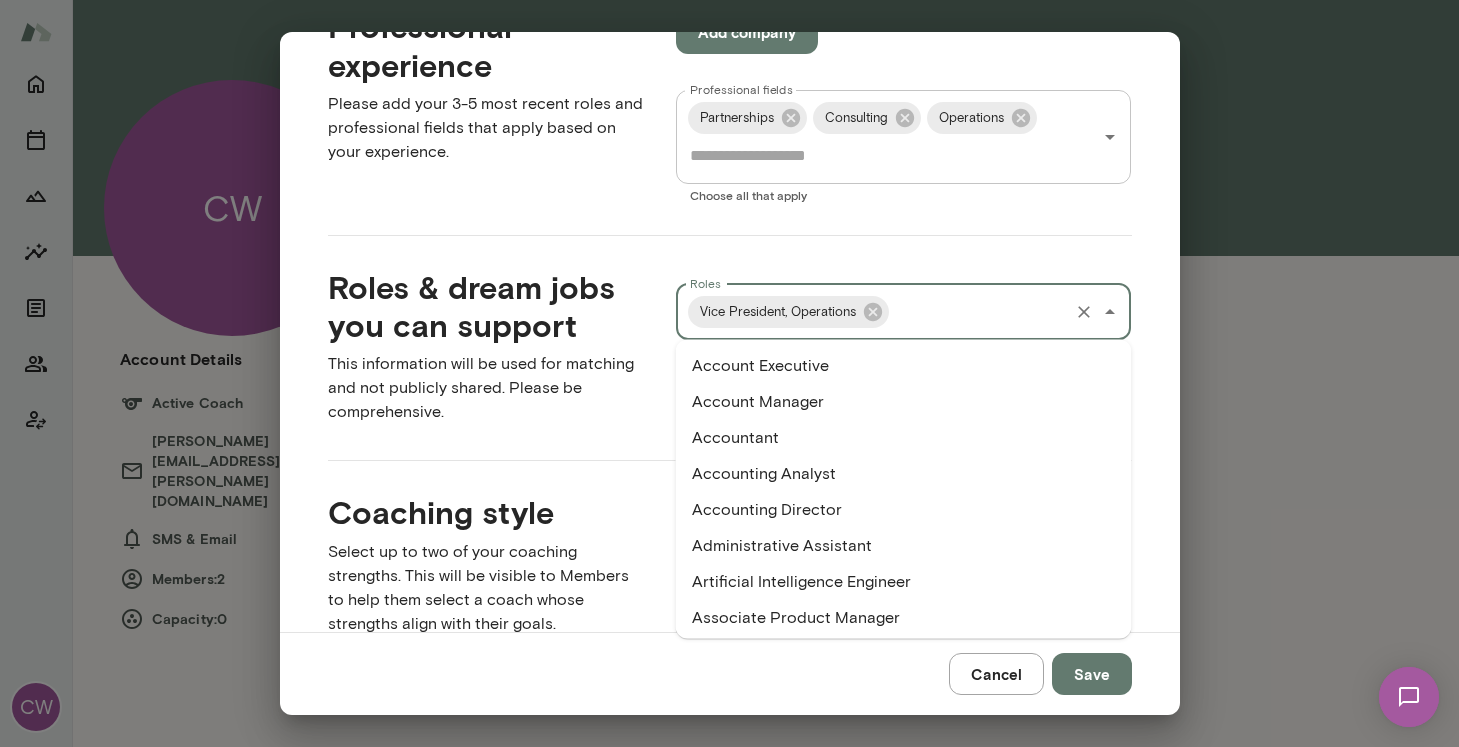 scroll, scrollTop: 907, scrollLeft: 0, axis: vertical 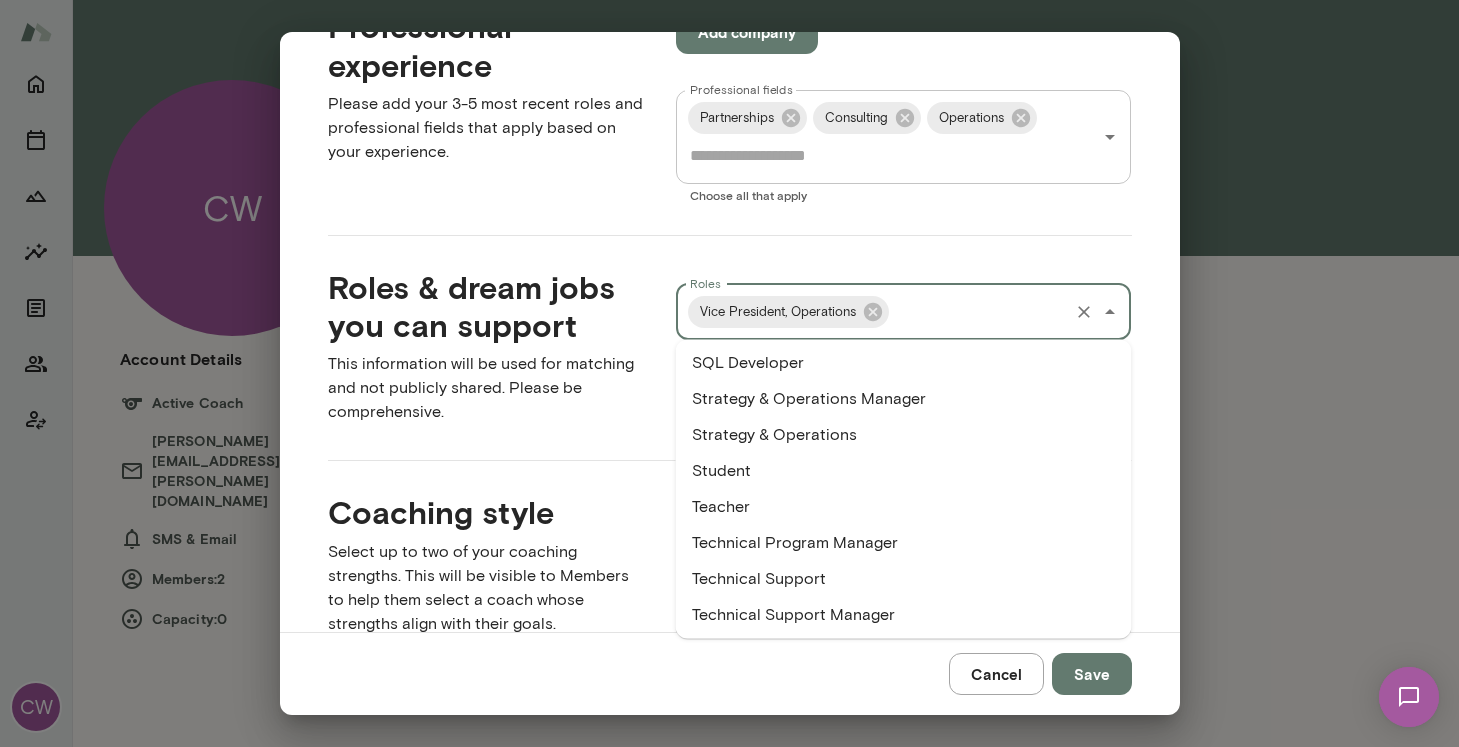 click on "Strategy & Operations" at bounding box center (904, 436) 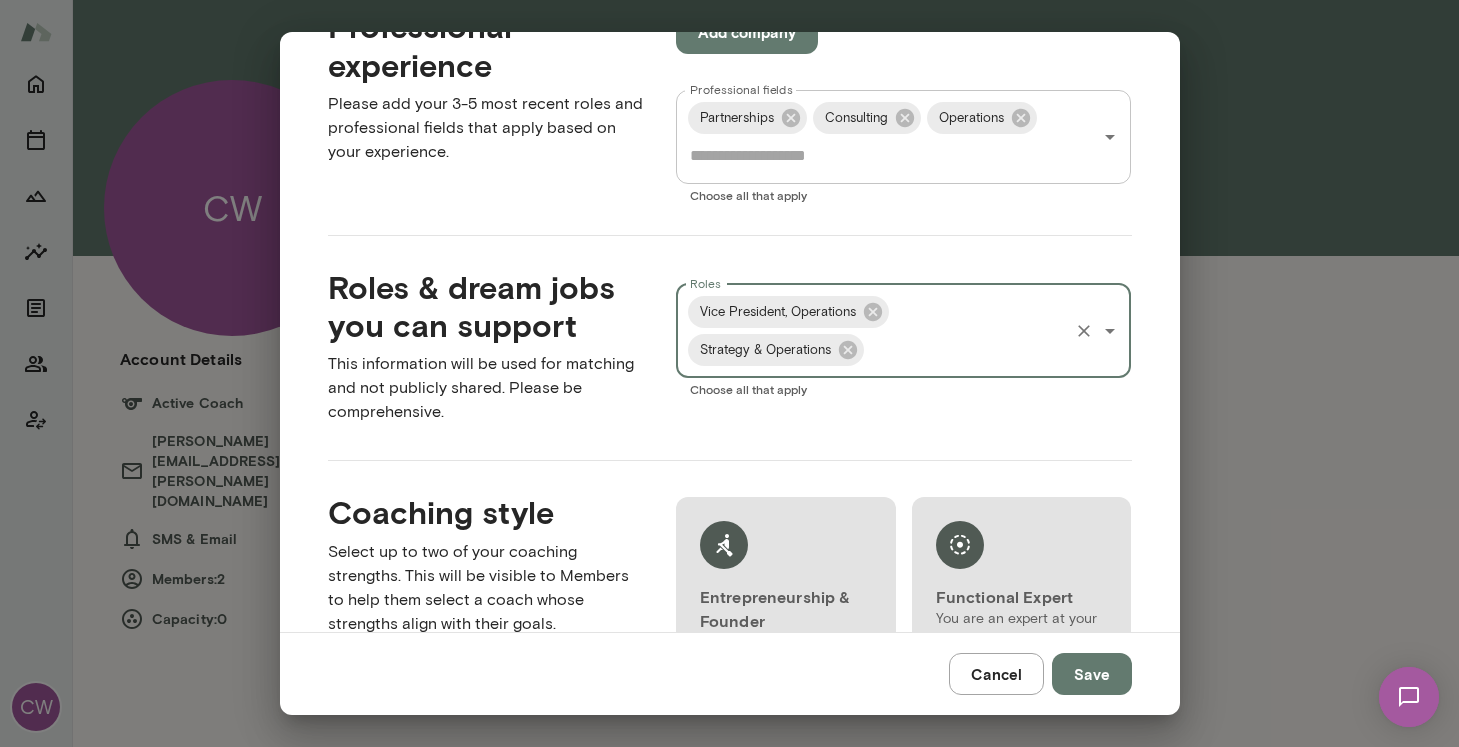 click on "Vice President, Operations" at bounding box center [788, 312] 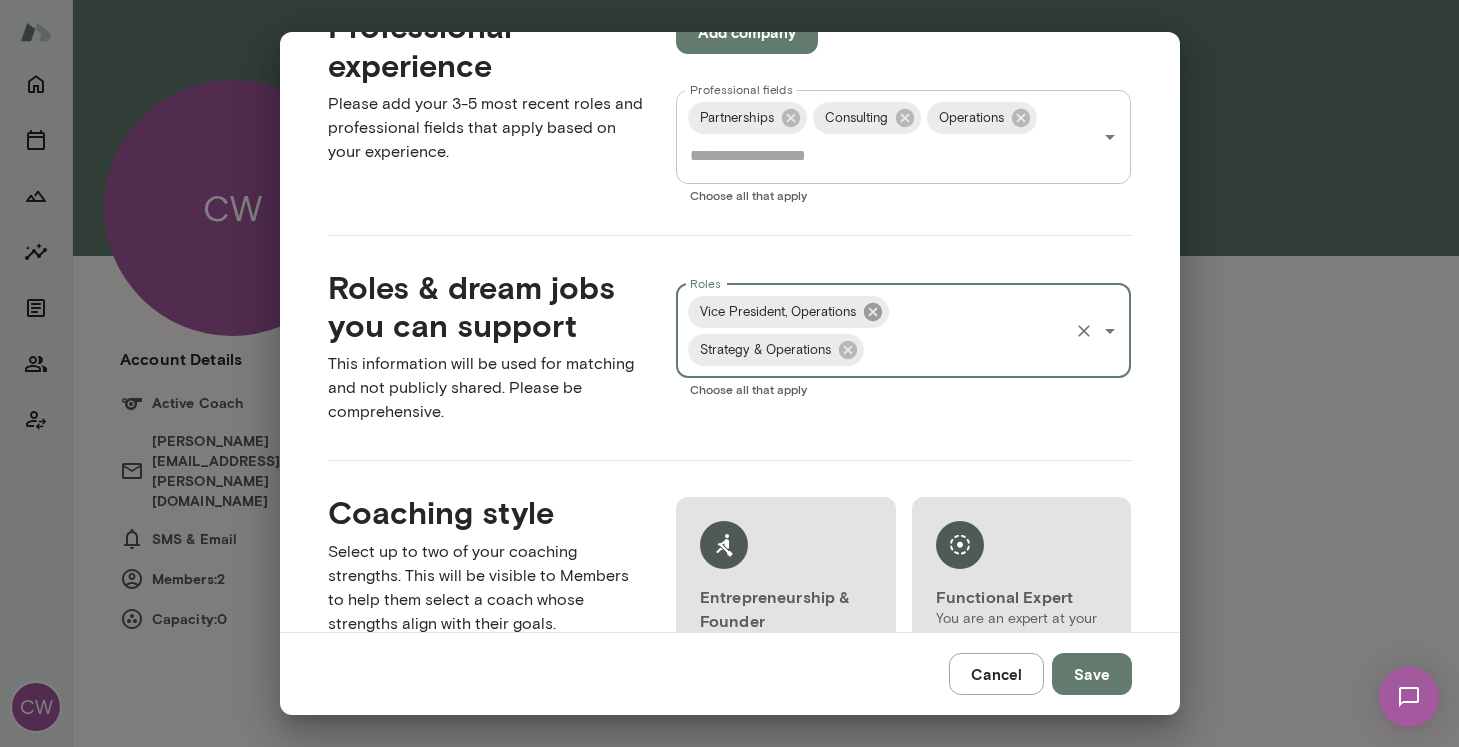 click 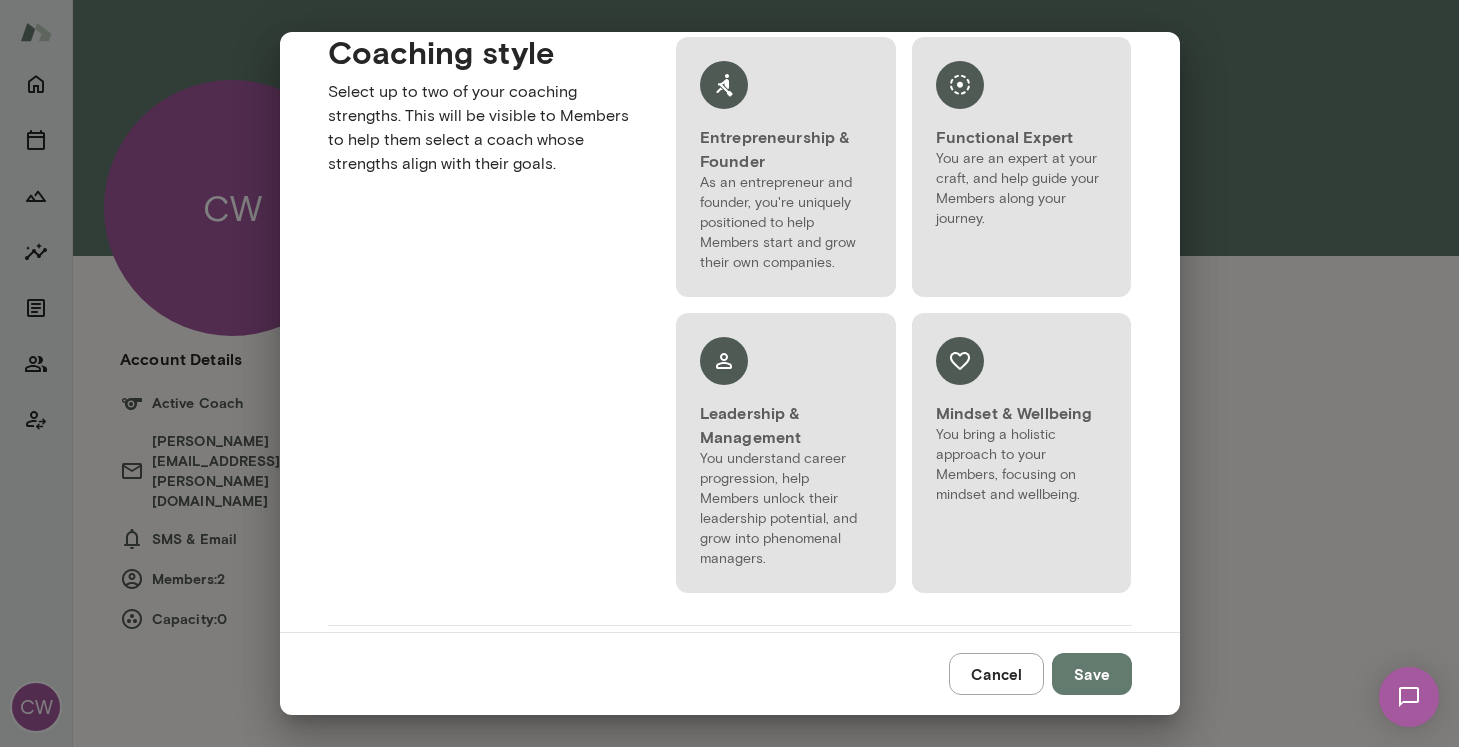 scroll, scrollTop: 1369, scrollLeft: 0, axis: vertical 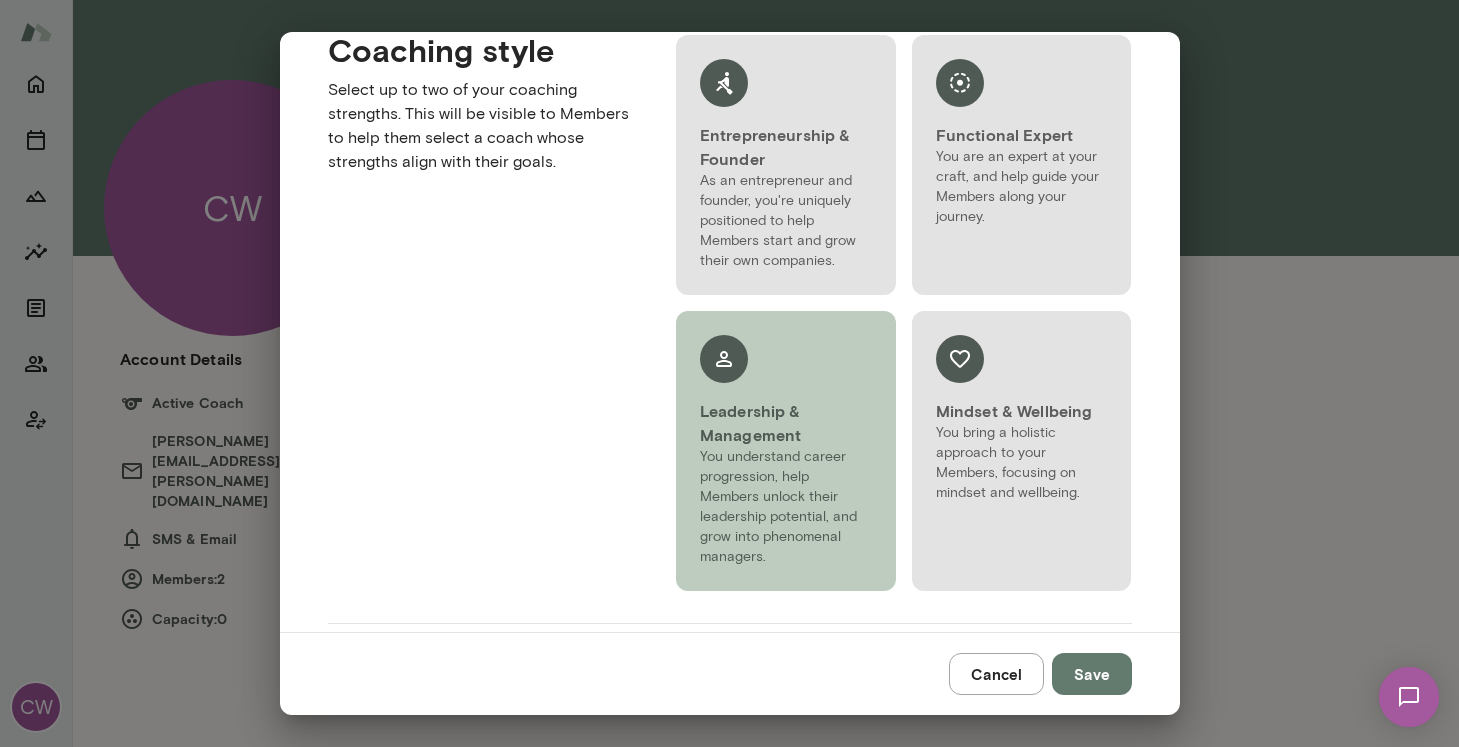 click on "You understand career progression, help Members unlock their leadership potential, and grow into phenomenal managers." at bounding box center [786, 507] 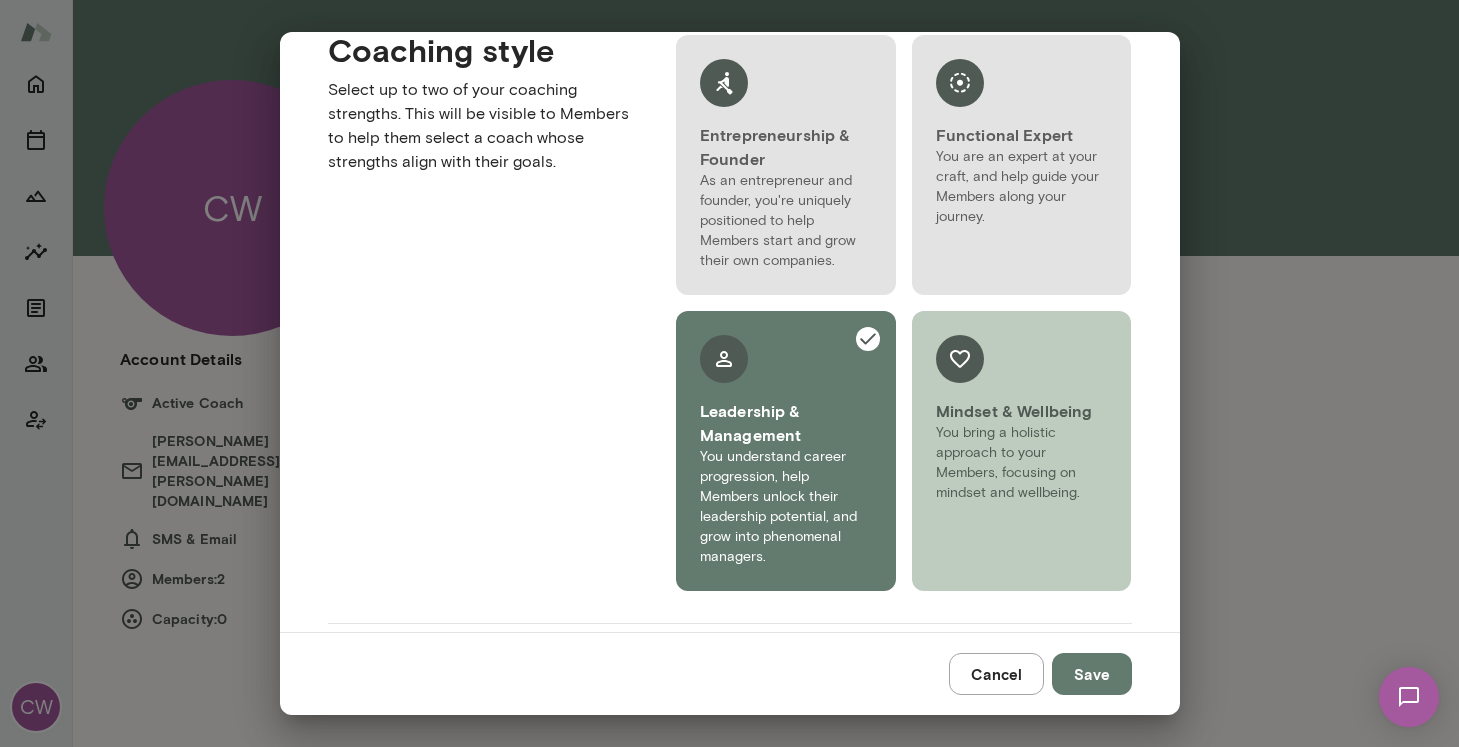 click on "You bring a holistic approach to your Members, focusing on mindset and wellbeing." at bounding box center (1022, 463) 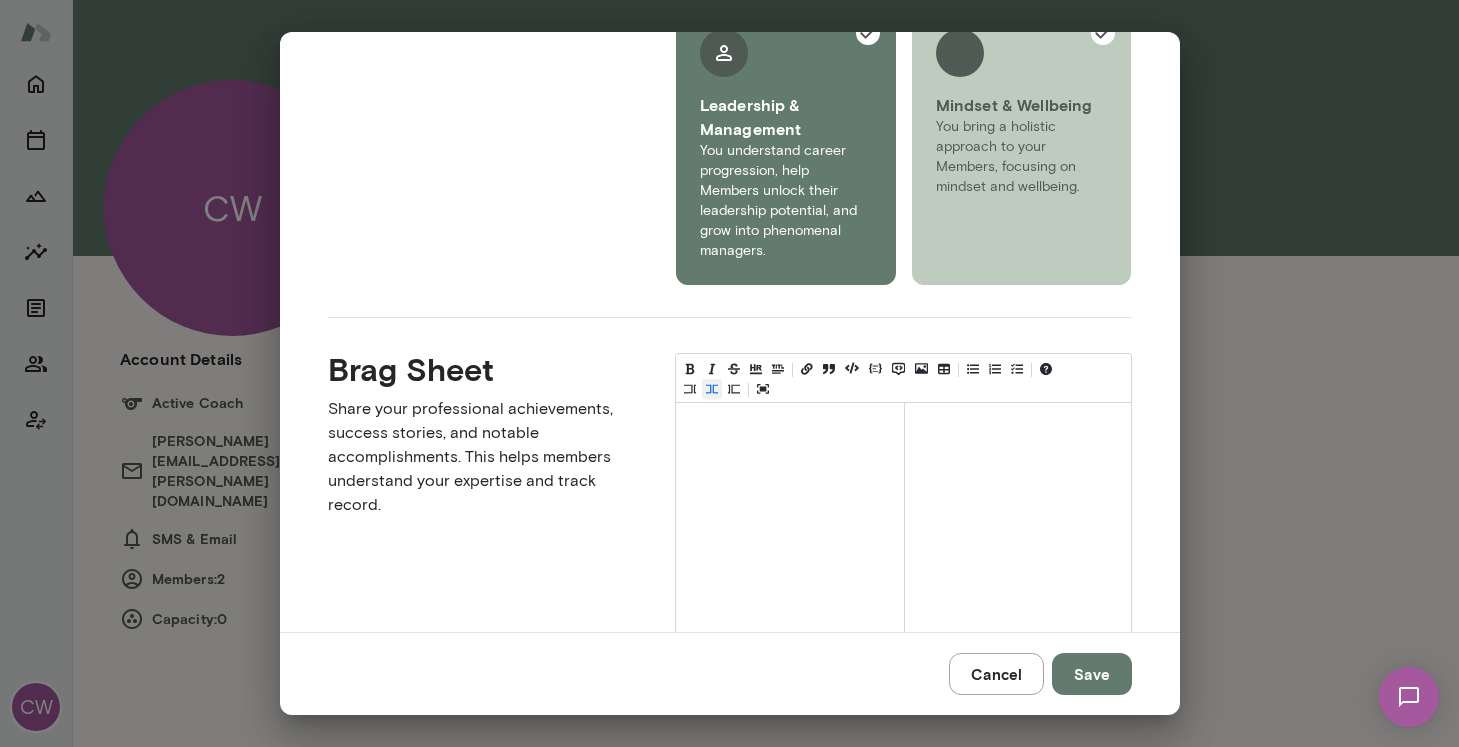 scroll, scrollTop: 1725, scrollLeft: 0, axis: vertical 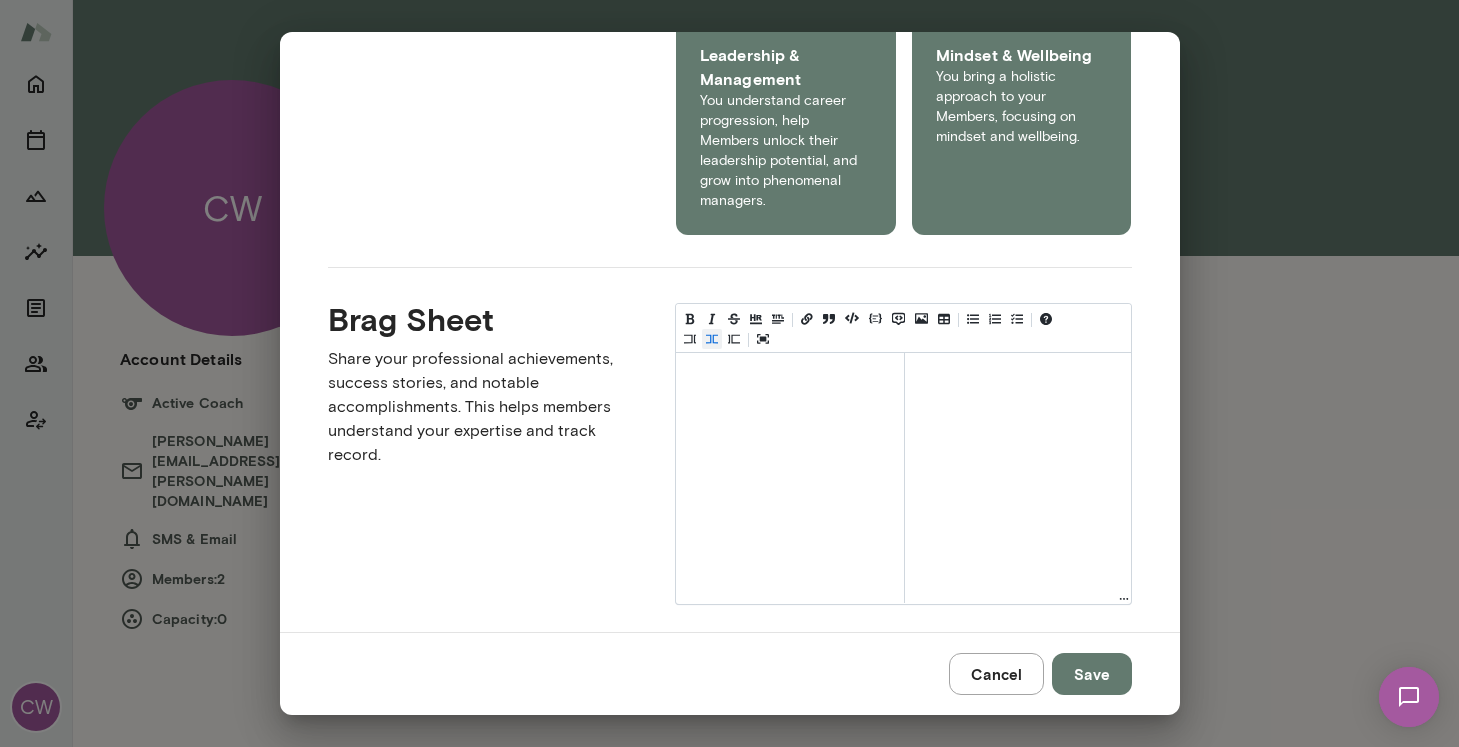 click at bounding box center (790, 403) 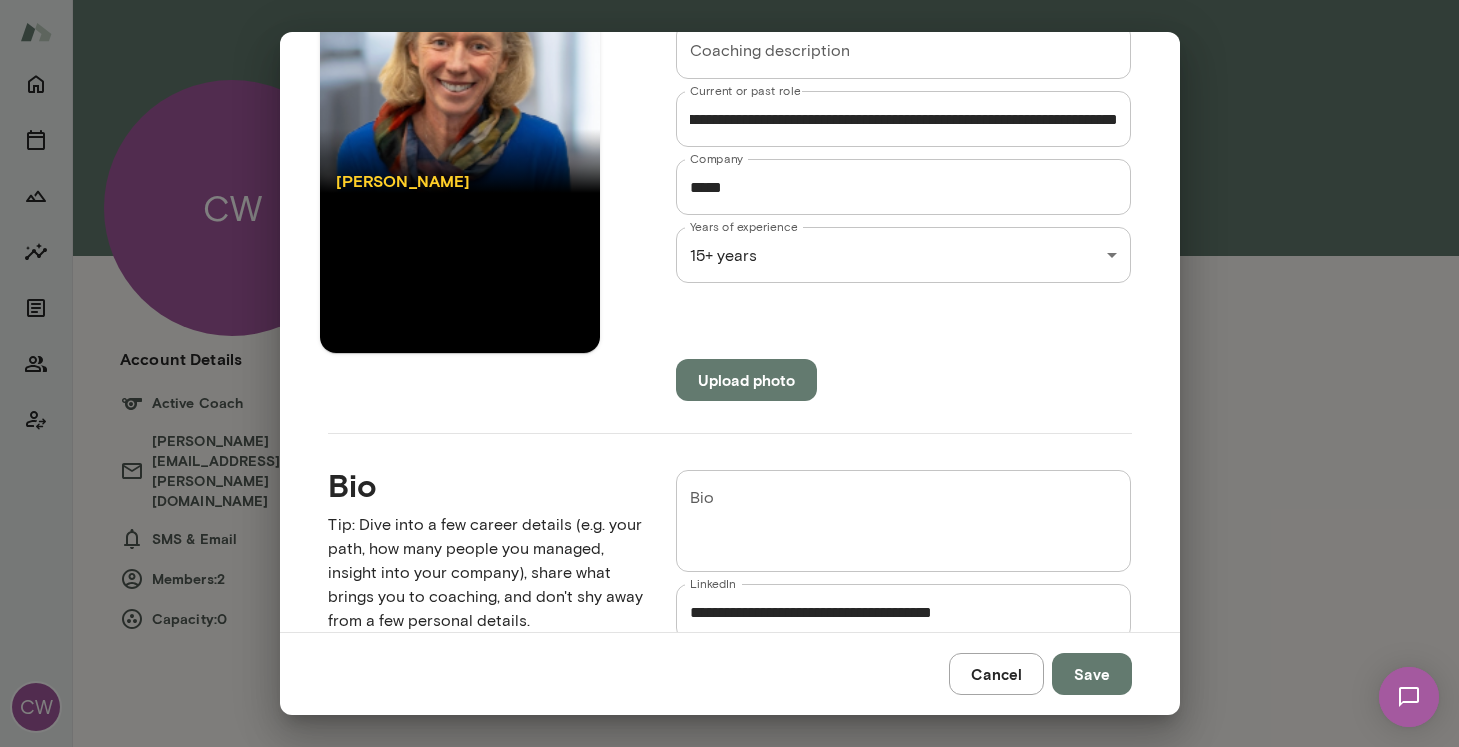 scroll, scrollTop: 0, scrollLeft: 0, axis: both 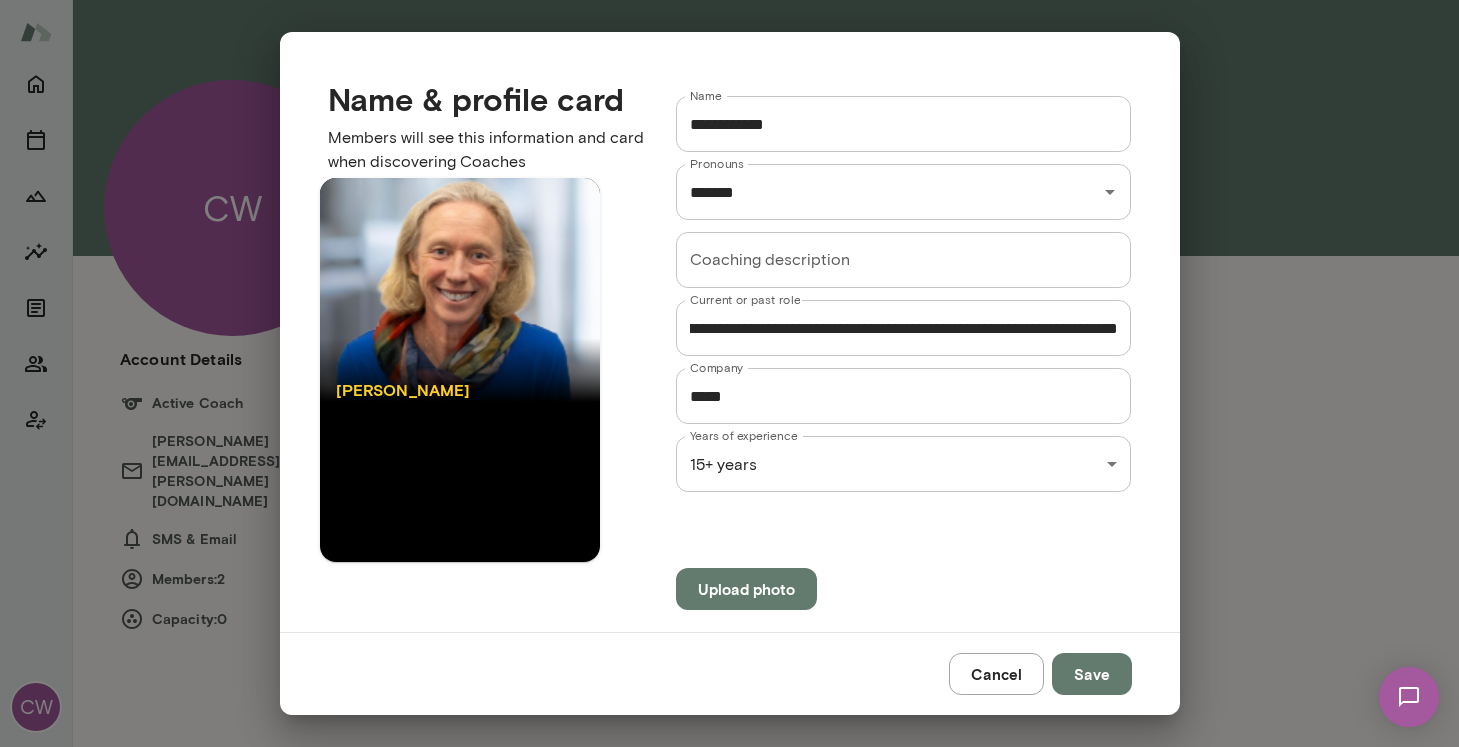 click on "Save" at bounding box center [1092, 674] 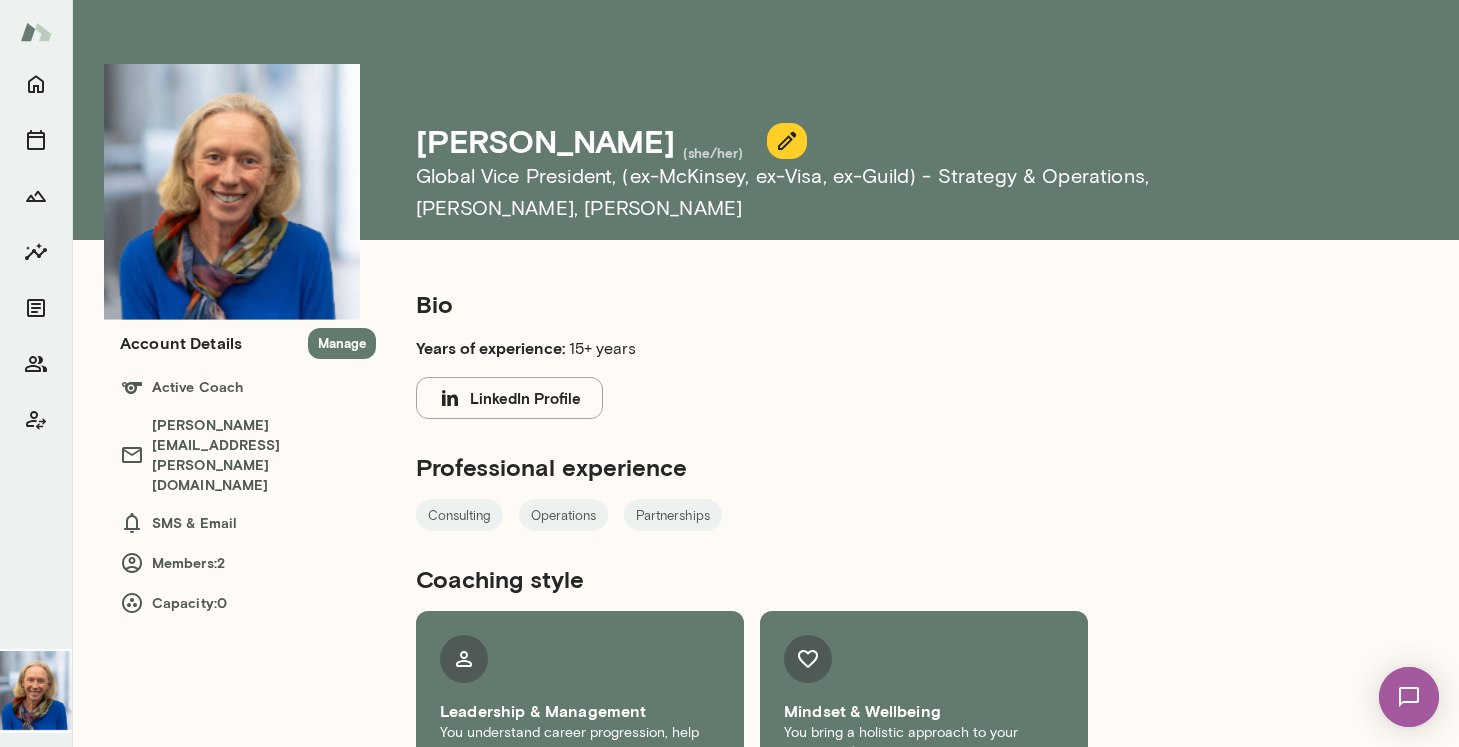 scroll, scrollTop: 17, scrollLeft: 0, axis: vertical 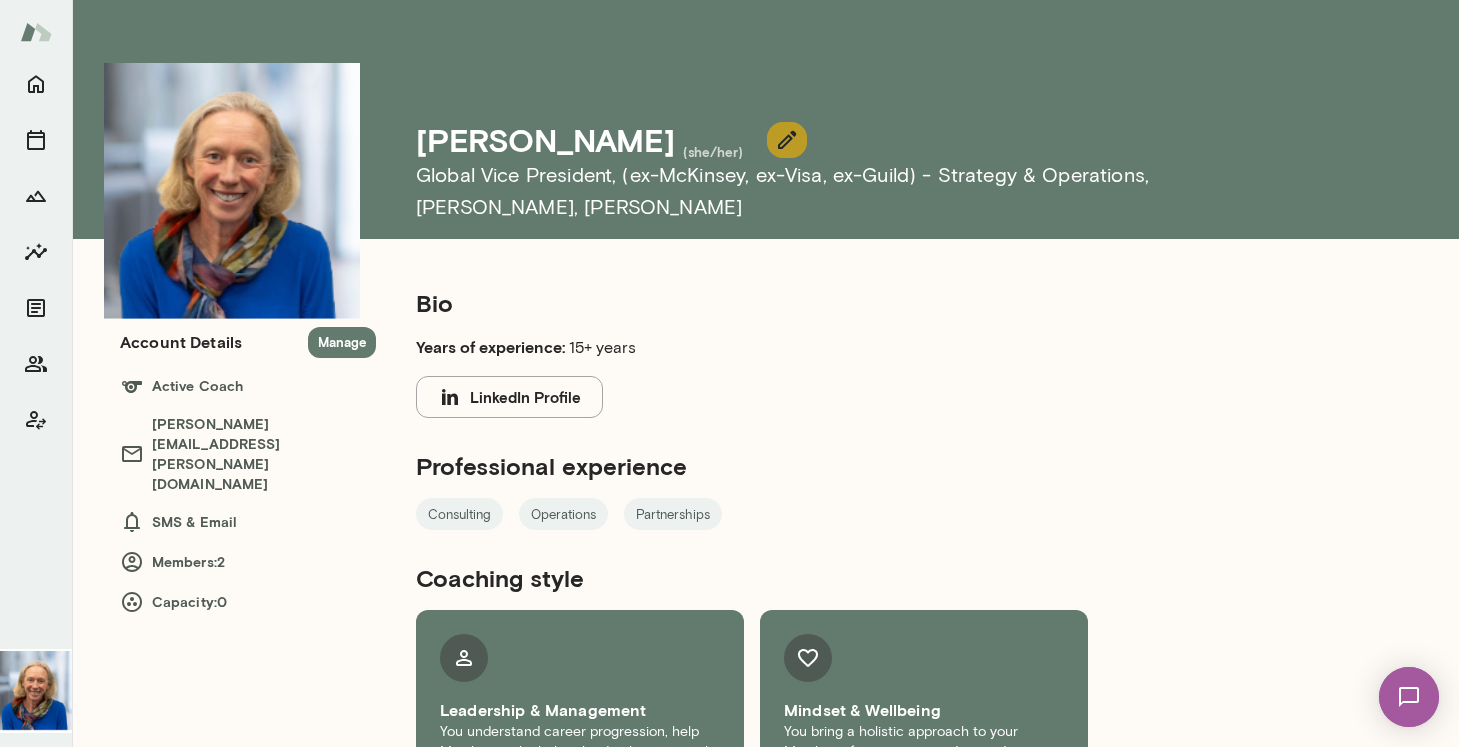 click 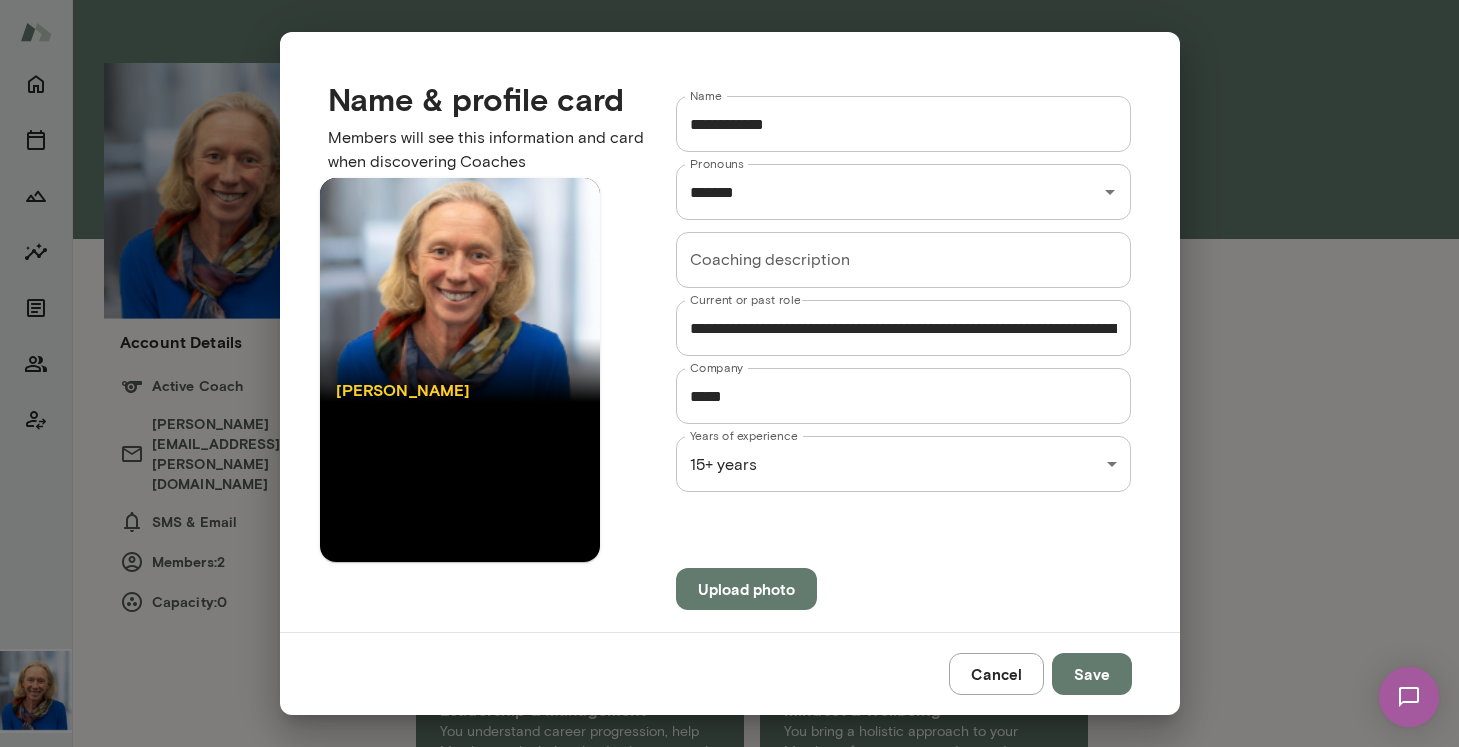 scroll, scrollTop: 0, scrollLeft: 195, axis: horizontal 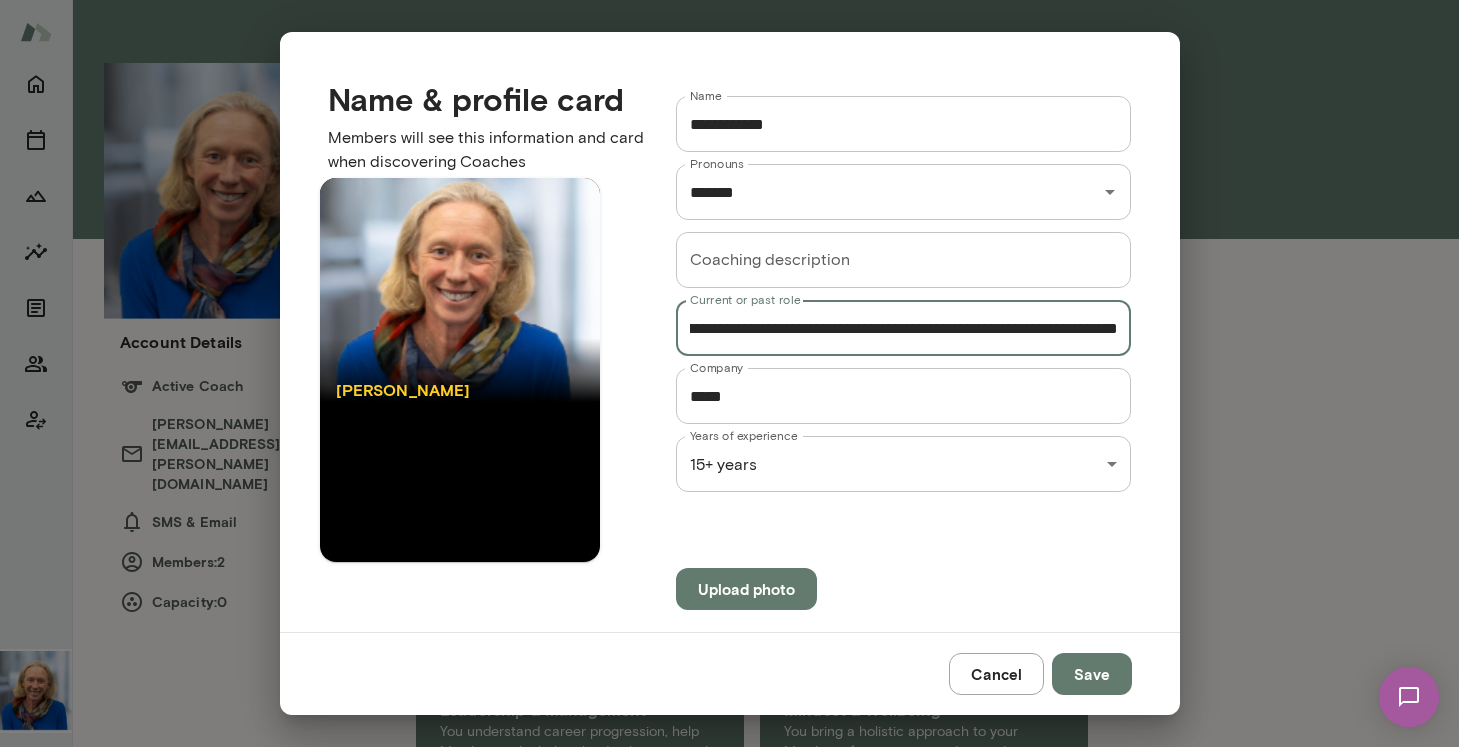drag, startPoint x: 1063, startPoint y: 332, endPoint x: 1127, endPoint y: 327, distance: 64.195015 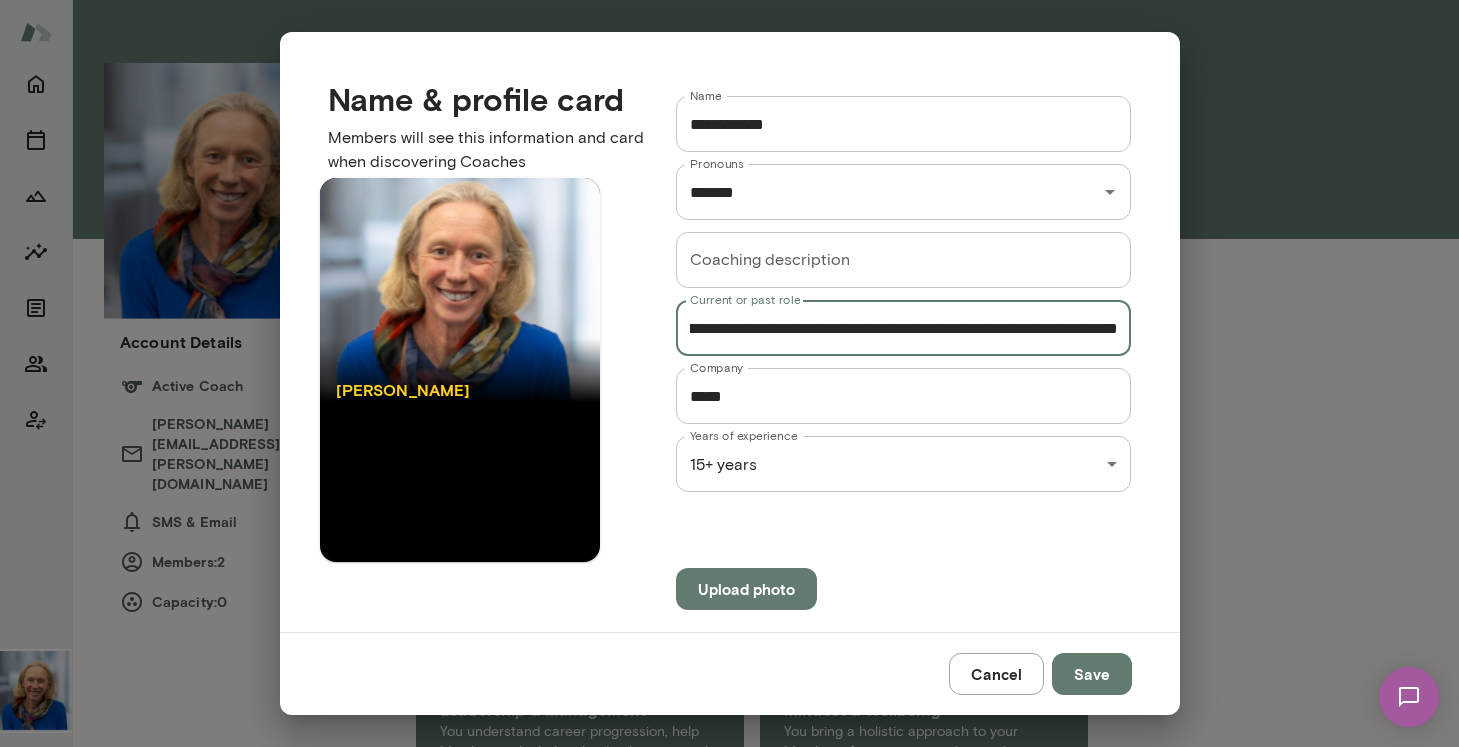 type on "**********" 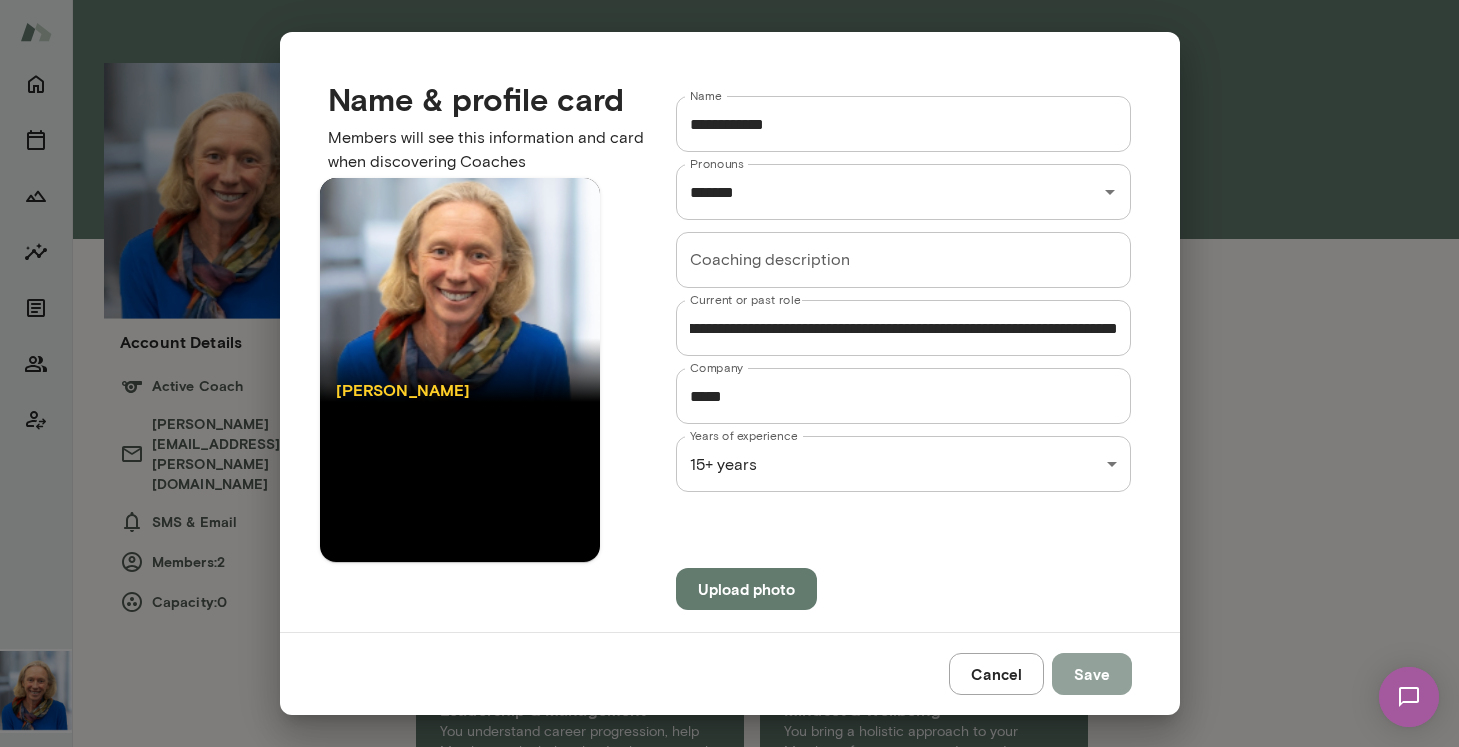 click on "Save" at bounding box center (1092, 674) 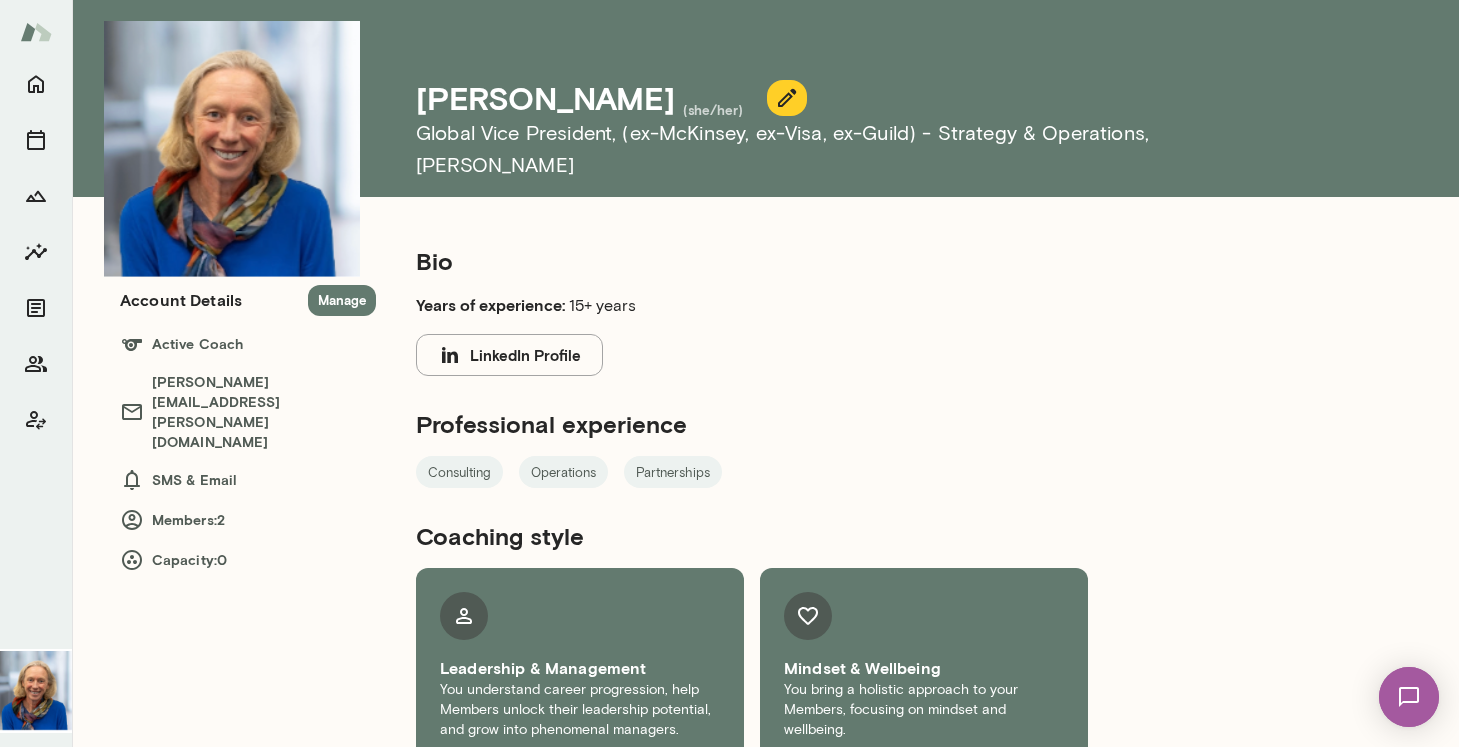 scroll, scrollTop: 0, scrollLeft: 0, axis: both 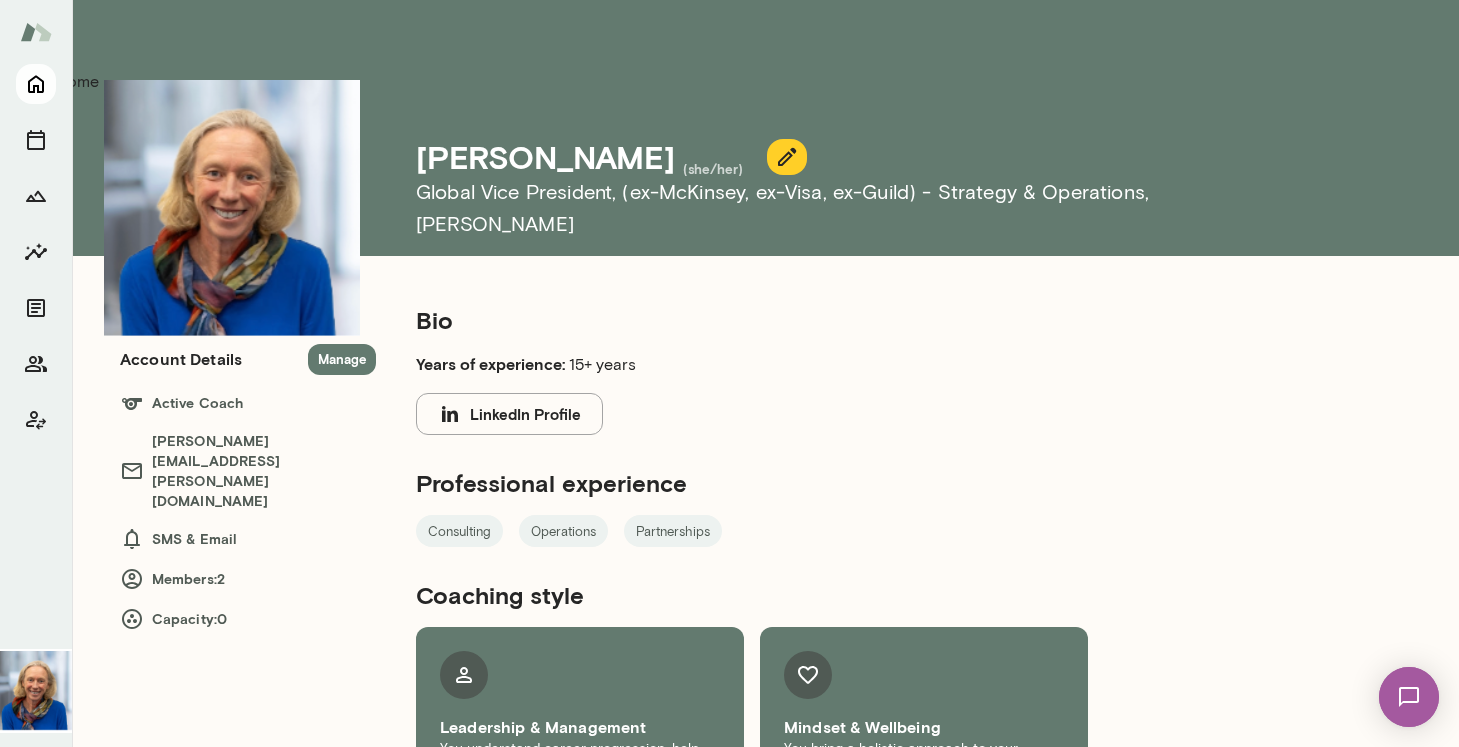 click 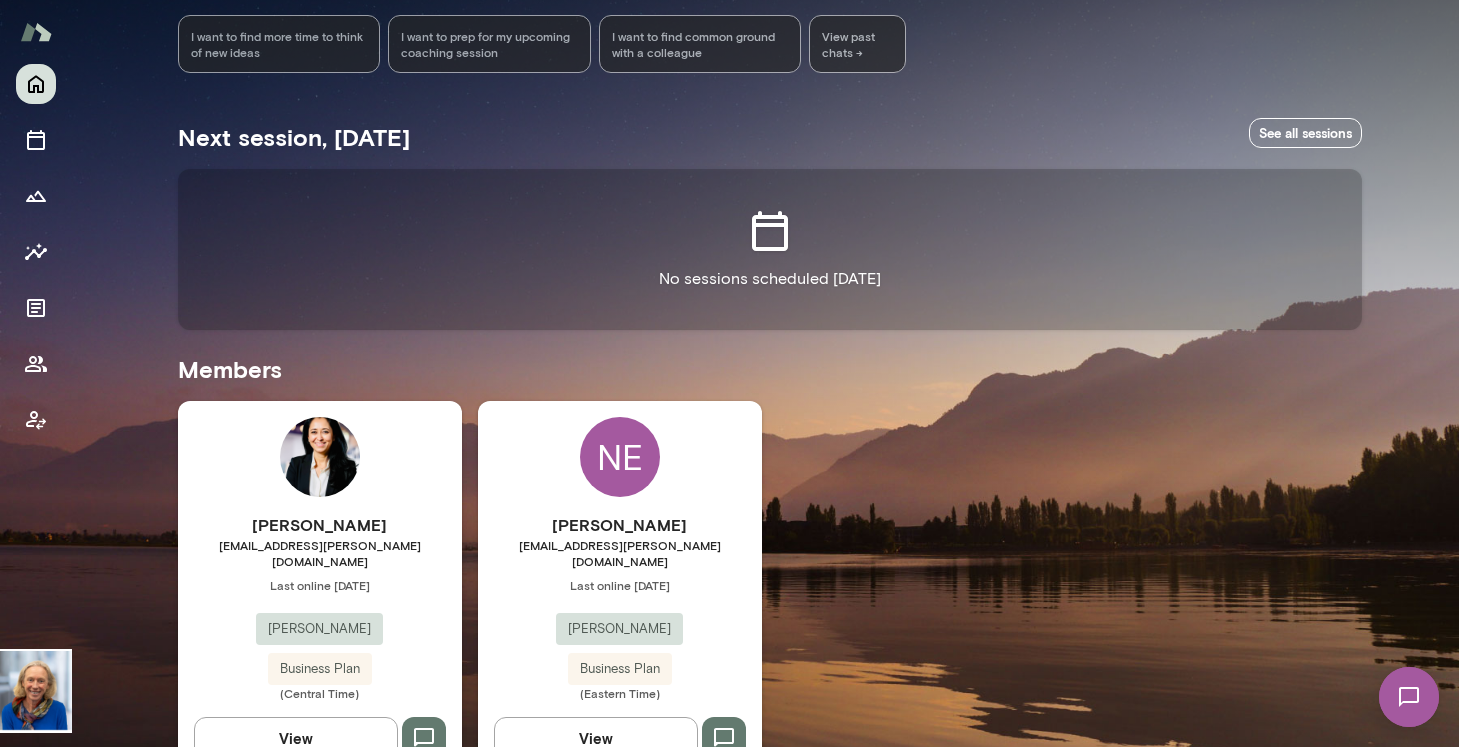scroll, scrollTop: 306, scrollLeft: 0, axis: vertical 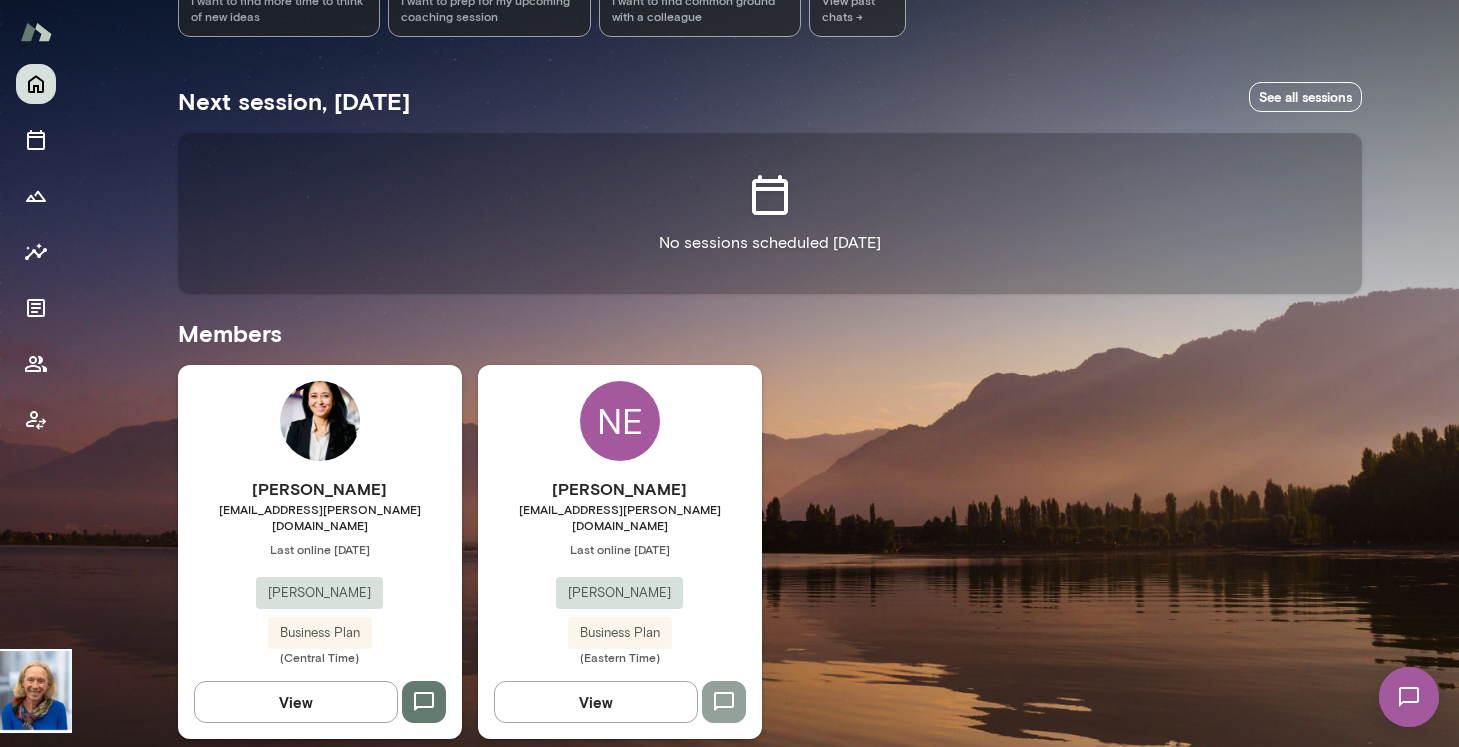 click 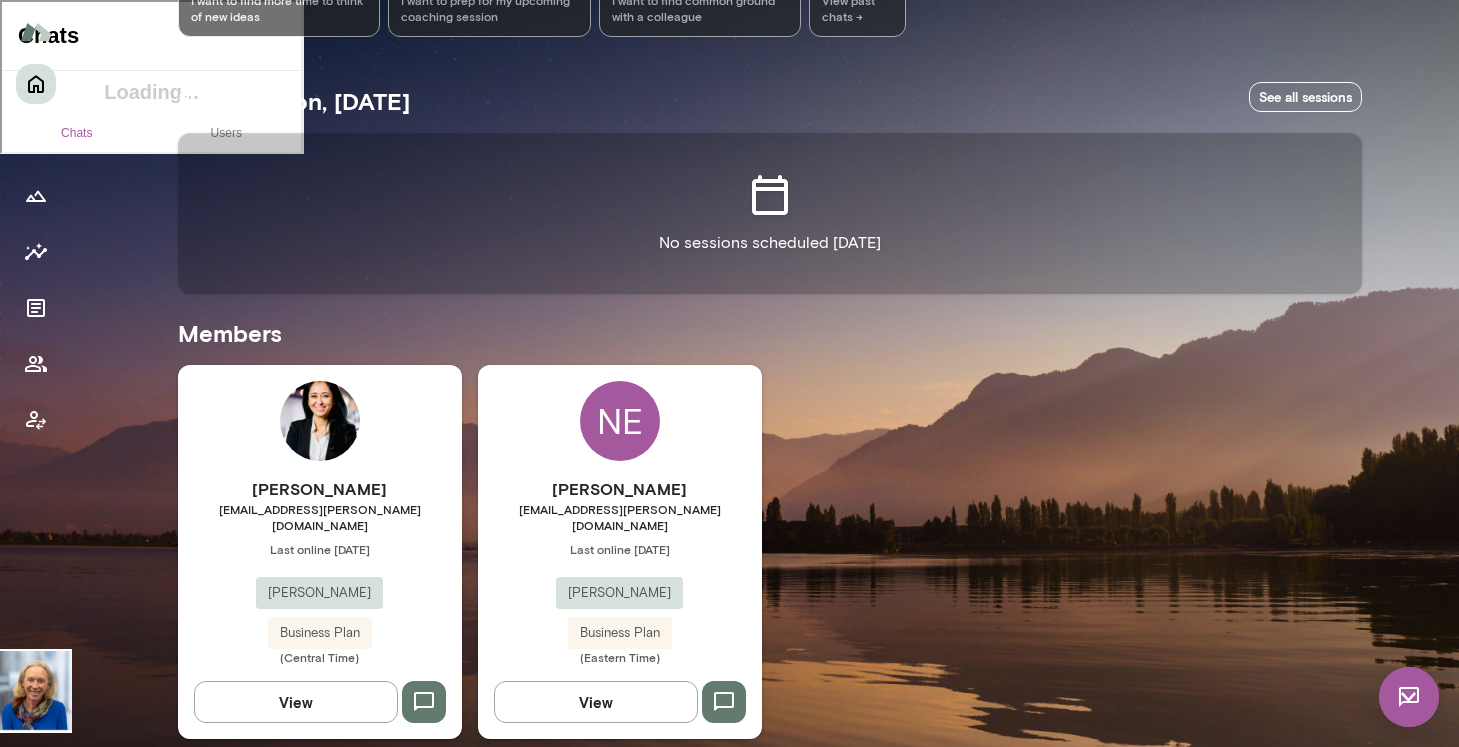 scroll, scrollTop: 0, scrollLeft: 0, axis: both 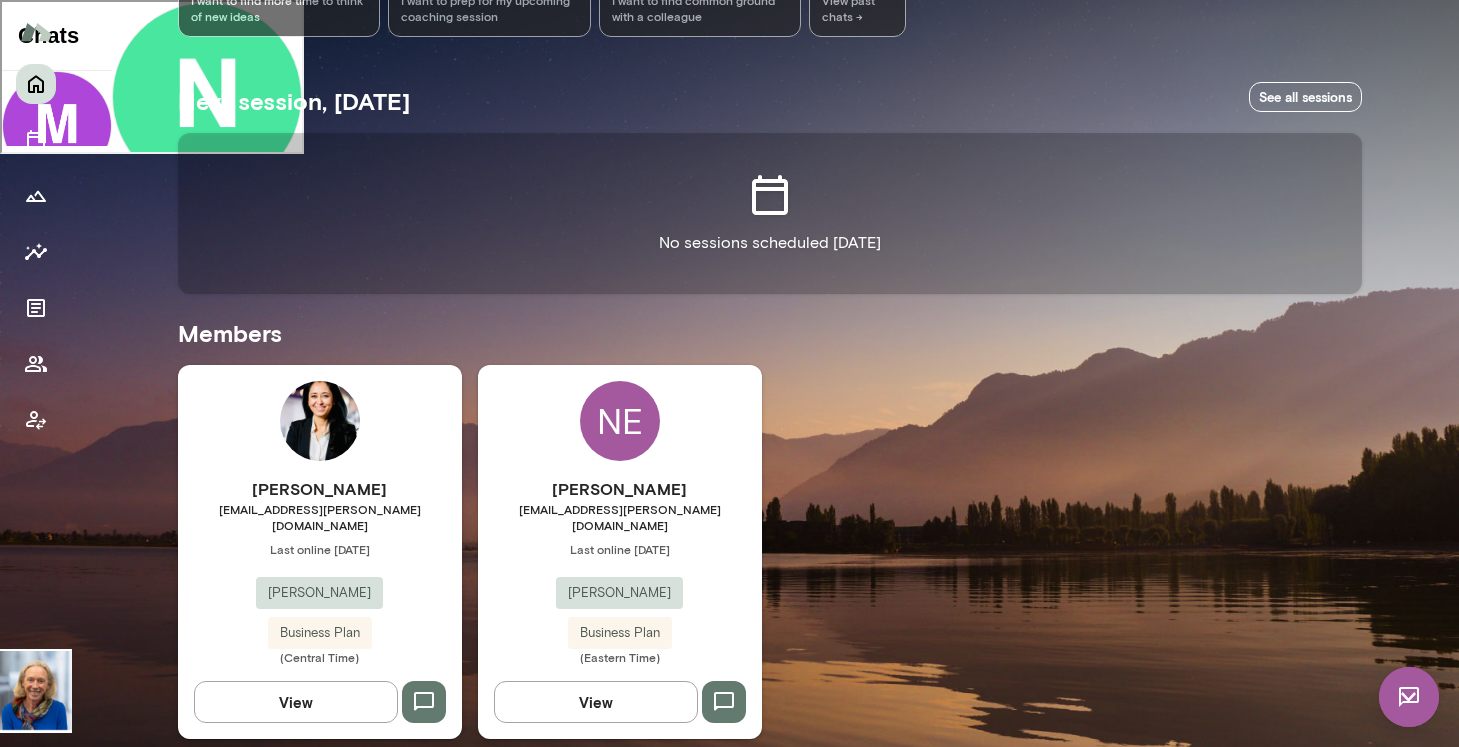 type 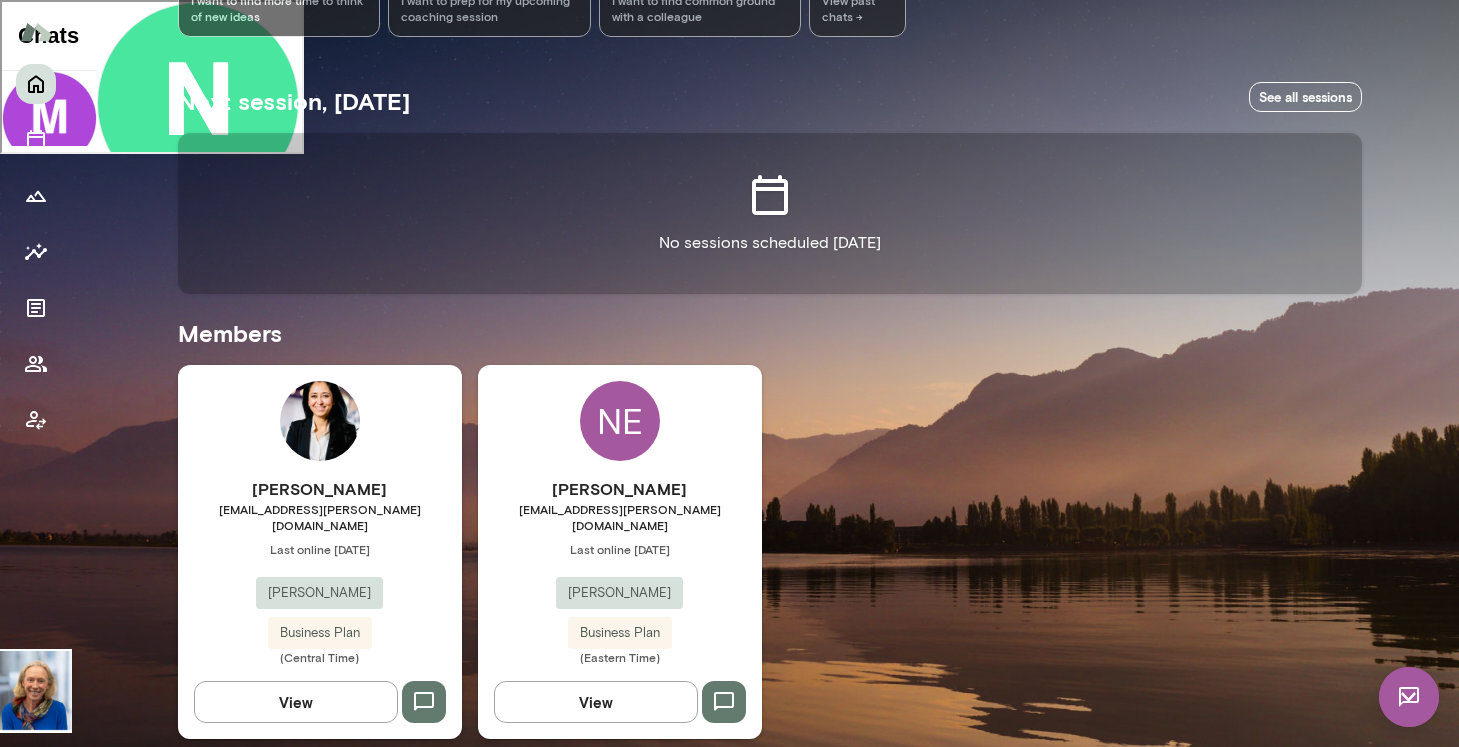 scroll, scrollTop: 12, scrollLeft: 0, axis: vertical 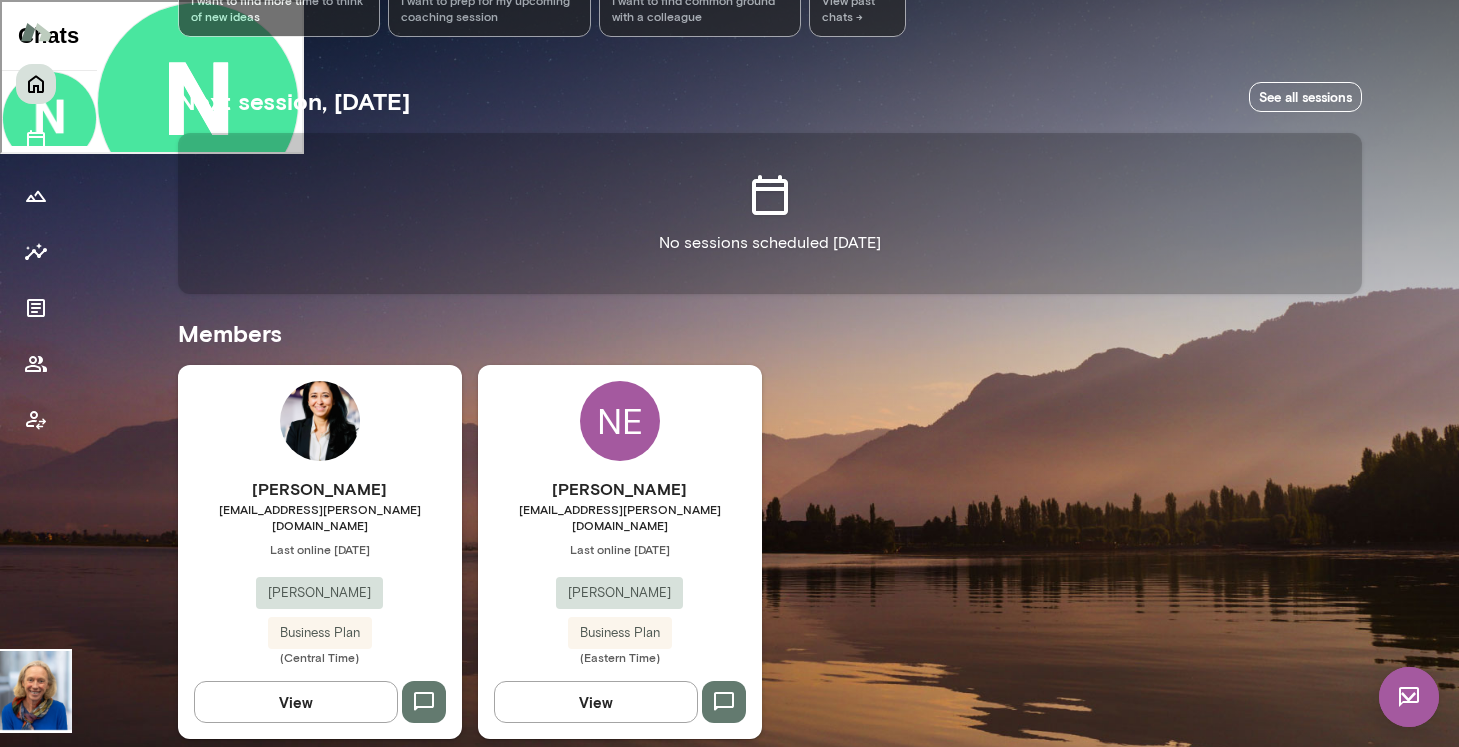 click on "[PERSON_NAME] [EMAIL_ADDRESS][PERSON_NAME][DOMAIN_NAME] Last online [DATE] [PERSON_NAME] Business Plan (Central Time)" at bounding box center (320, 571) 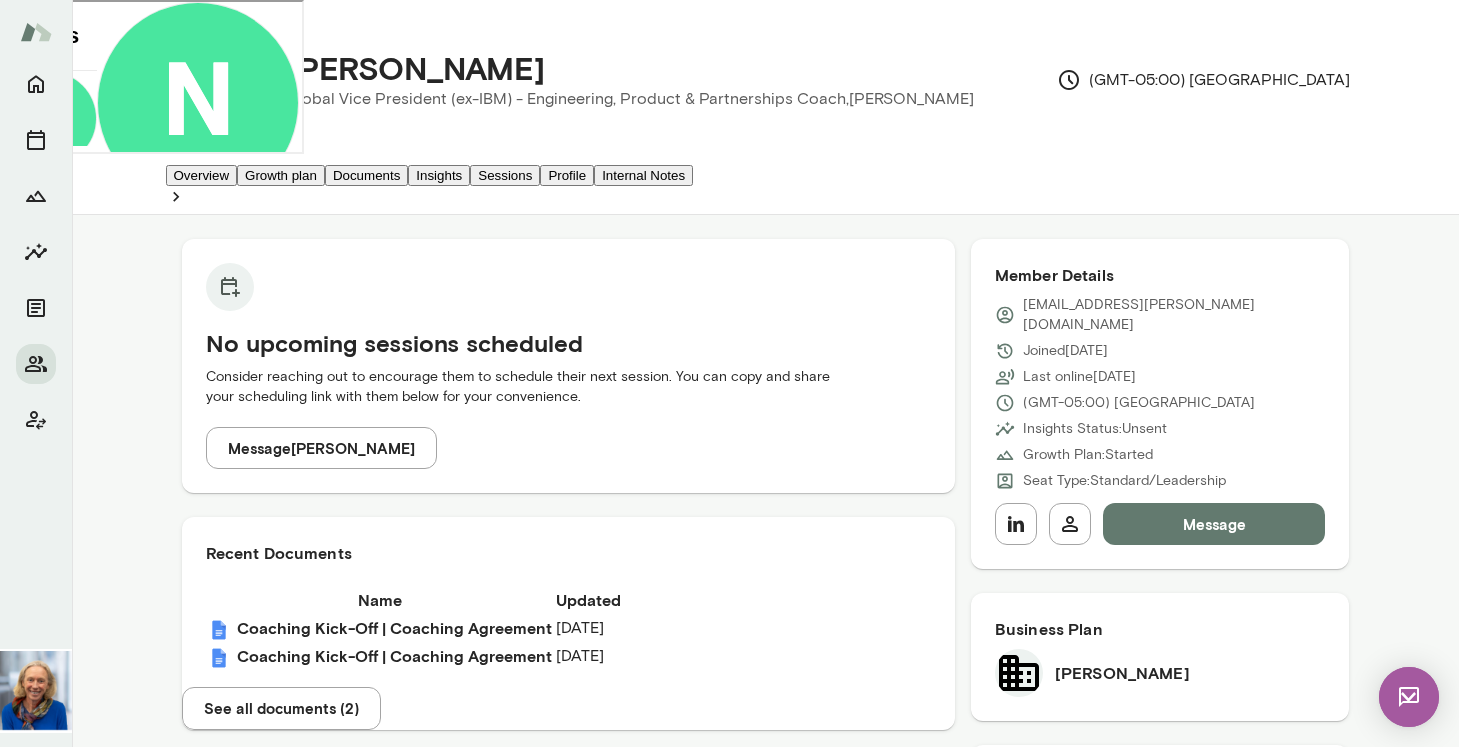 click on "Recent Documents Name Updated Coaching Kick-Off | Coaching Agreement [DATE] Coaching Kick-Off | Coaching Agreement [DATE]" at bounding box center [568, 606] 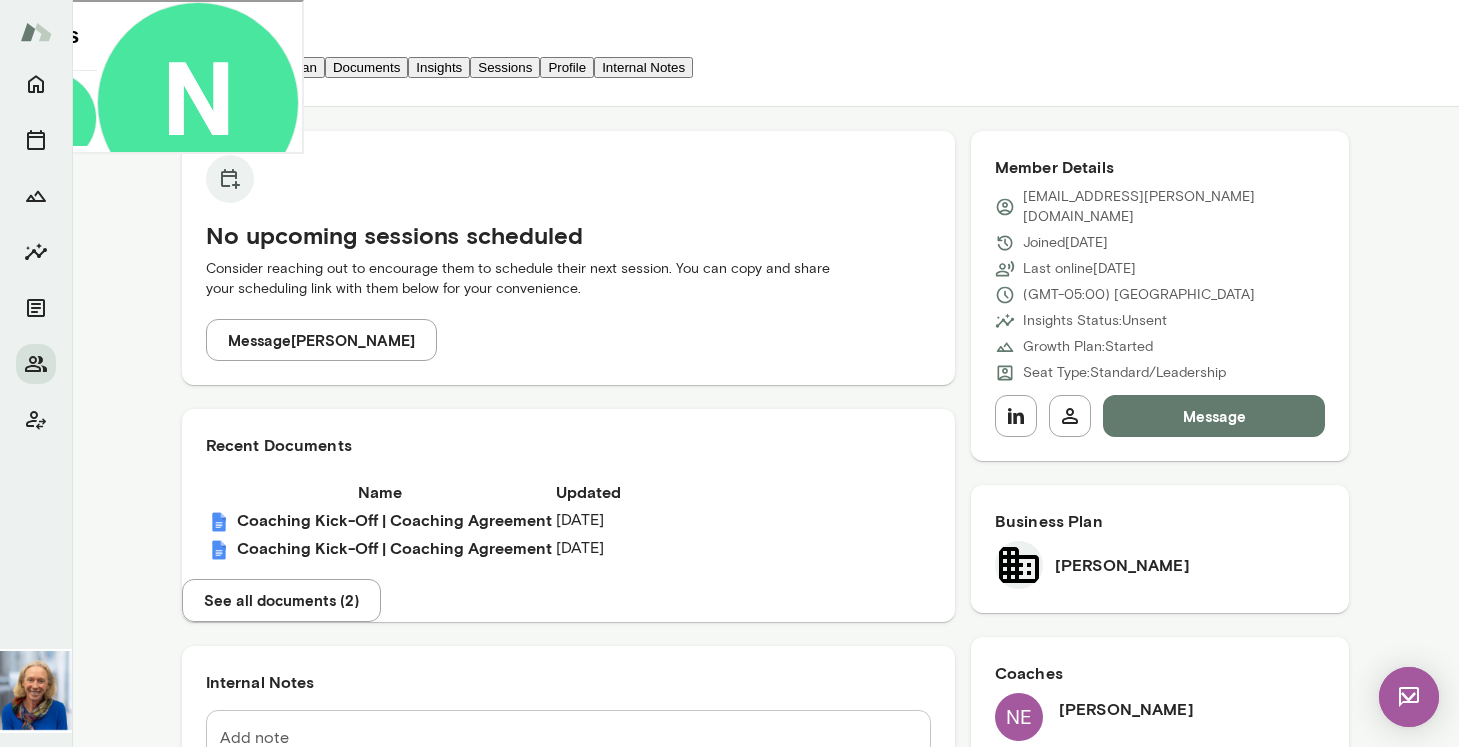 scroll, scrollTop: 0, scrollLeft: 0, axis: both 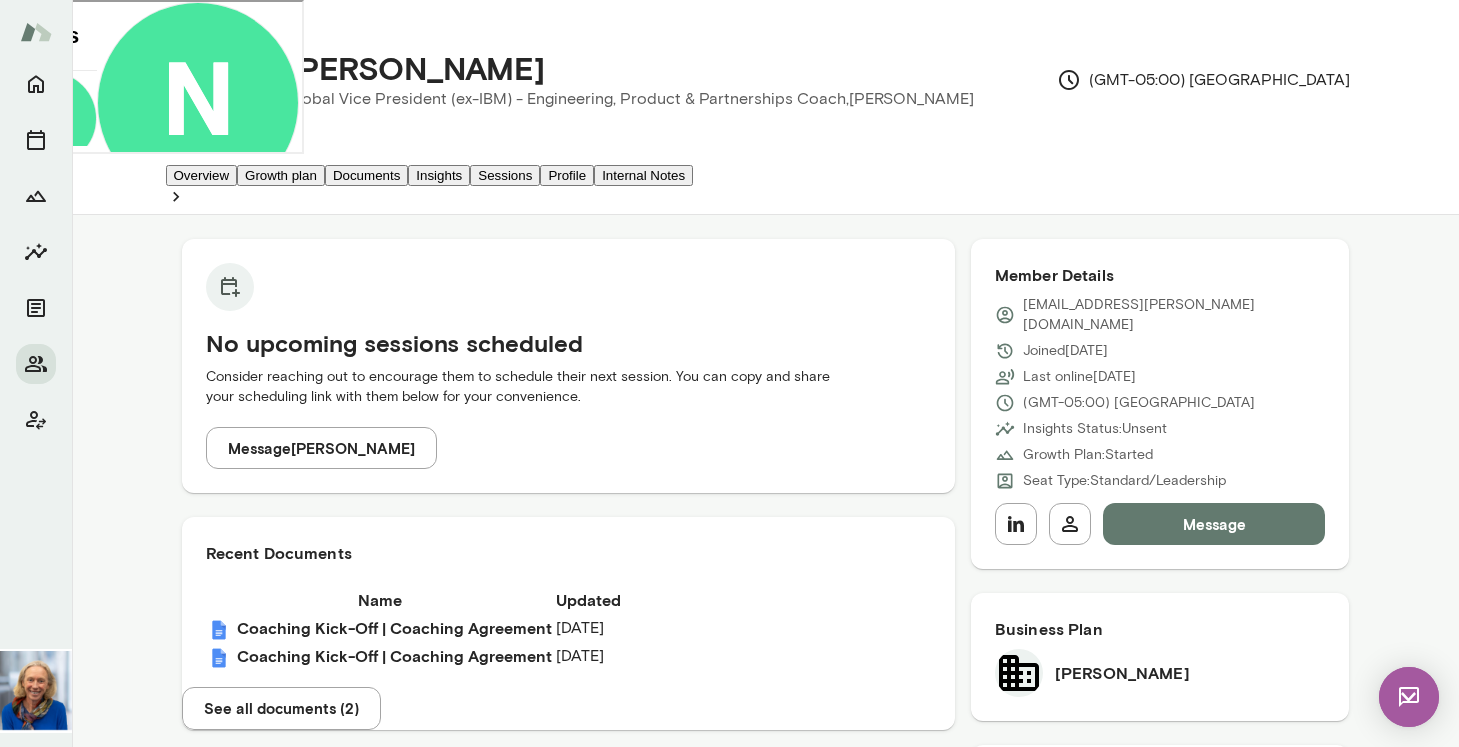 click on "[PERSON_NAME] Global Vice President (ex-IBM) - Engineering, Product & Partnerships Coach,  [PERSON_NAME] (GMT-05:00) [GEOGRAPHIC_DATA]" at bounding box center (806, 80) 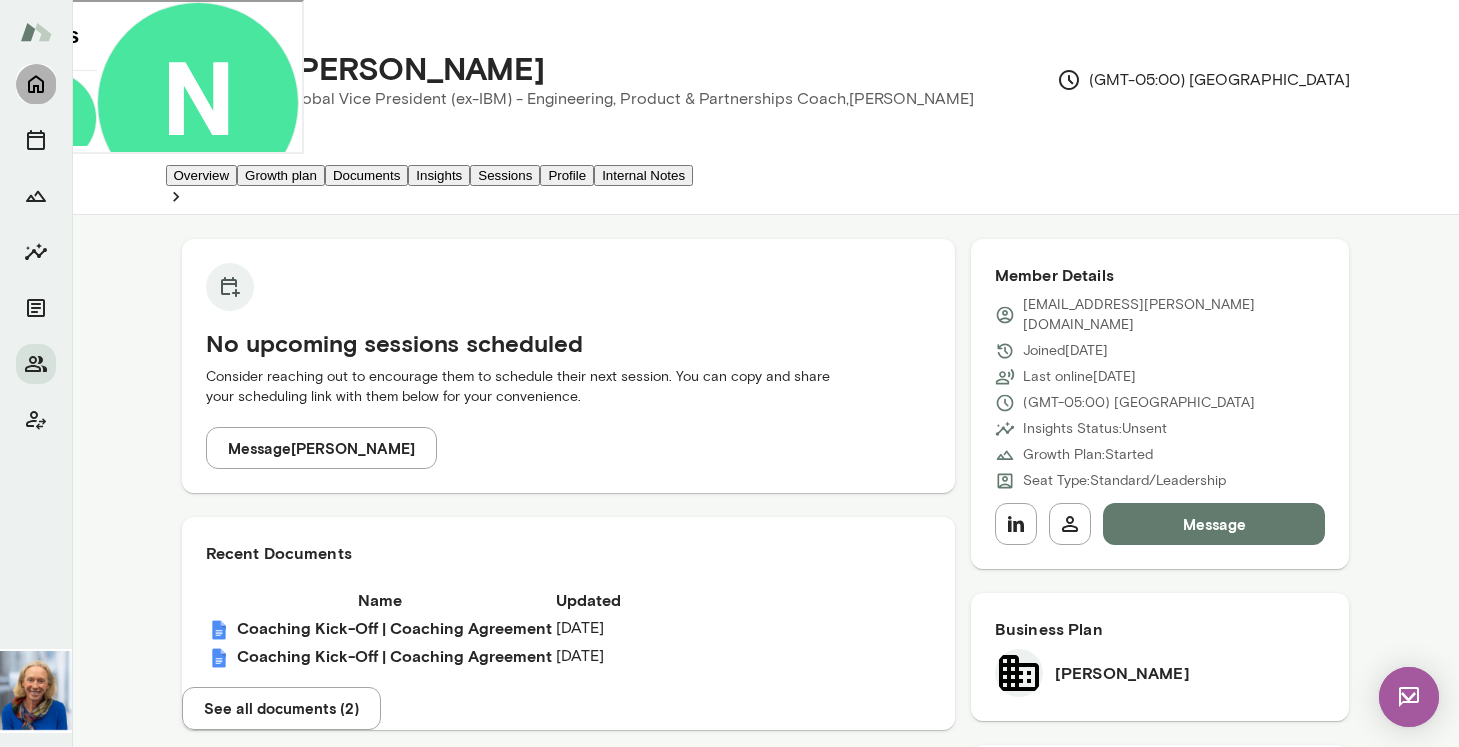 click at bounding box center [36, 84] 